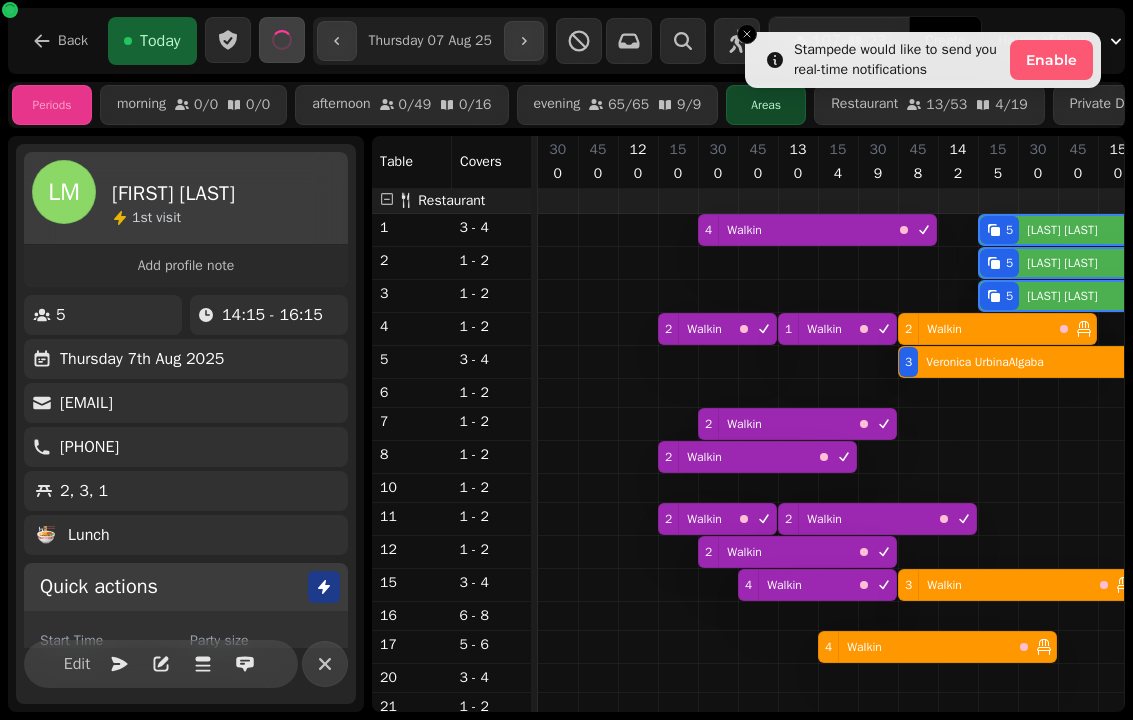 select on "**********" 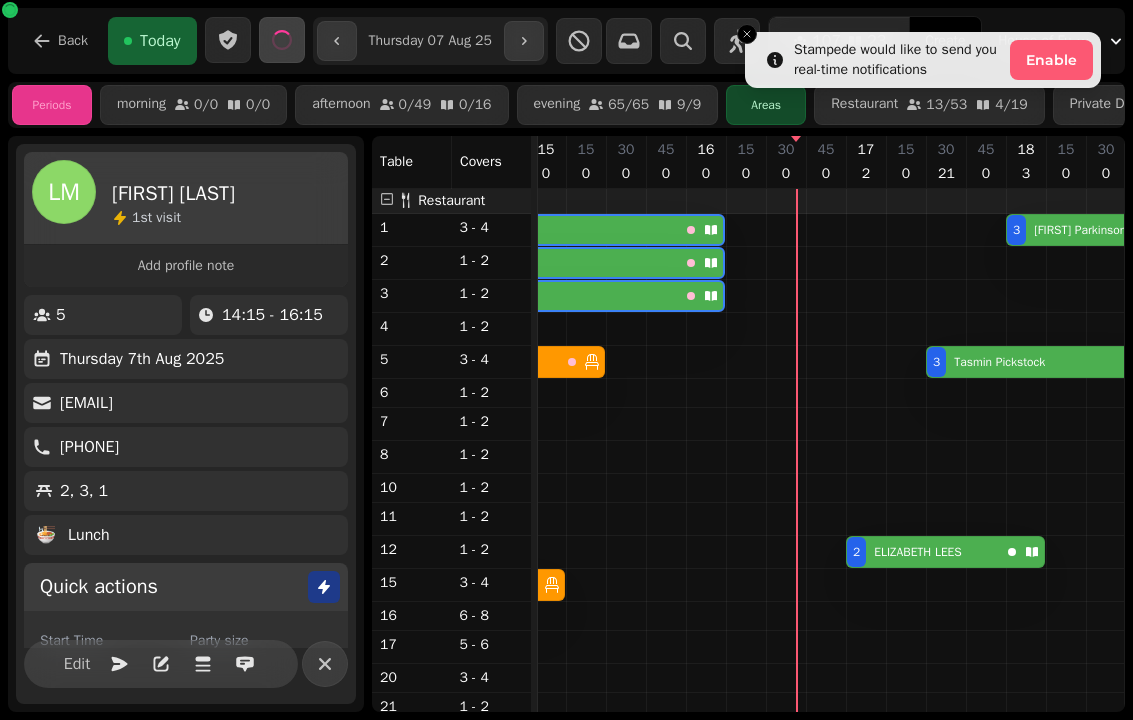 scroll, scrollTop: 0, scrollLeft: 0, axis: both 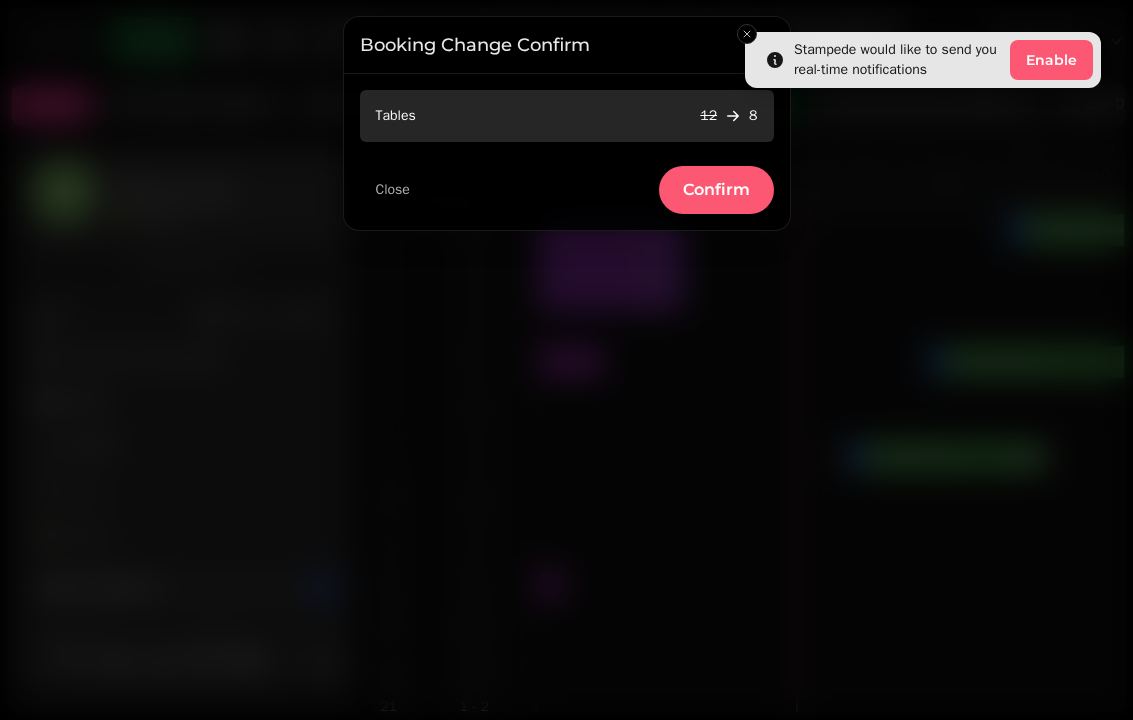 click on "Close" at bounding box center (393, 190) 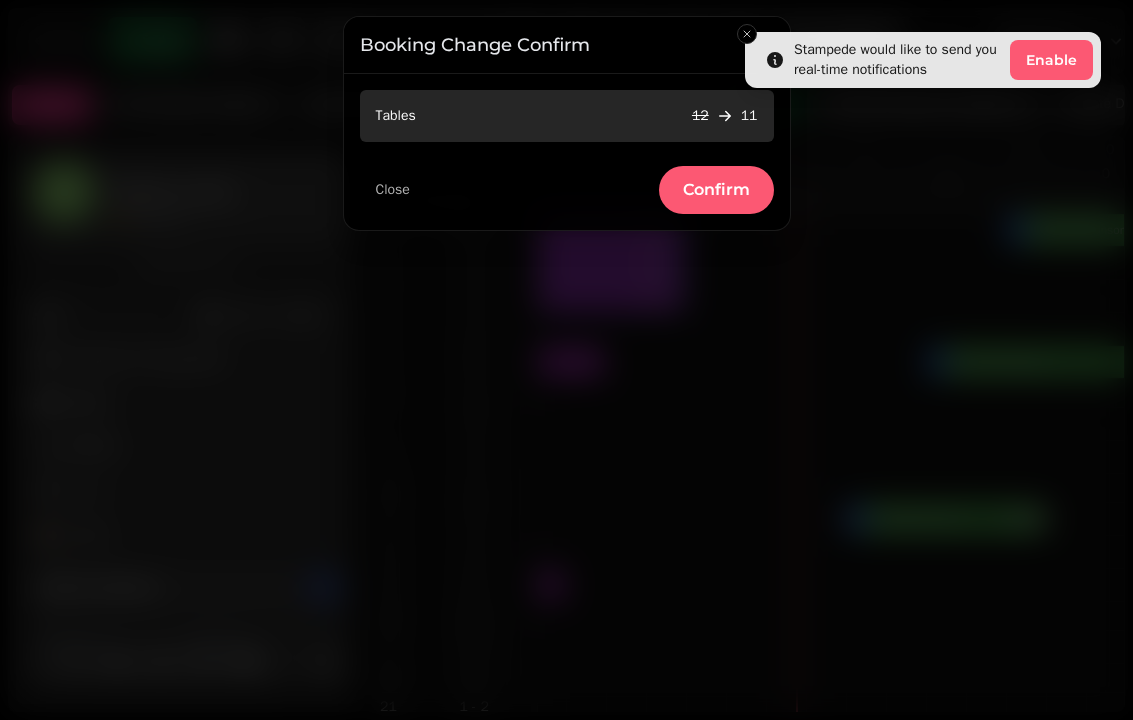 click on "Confirm" at bounding box center [716, 190] 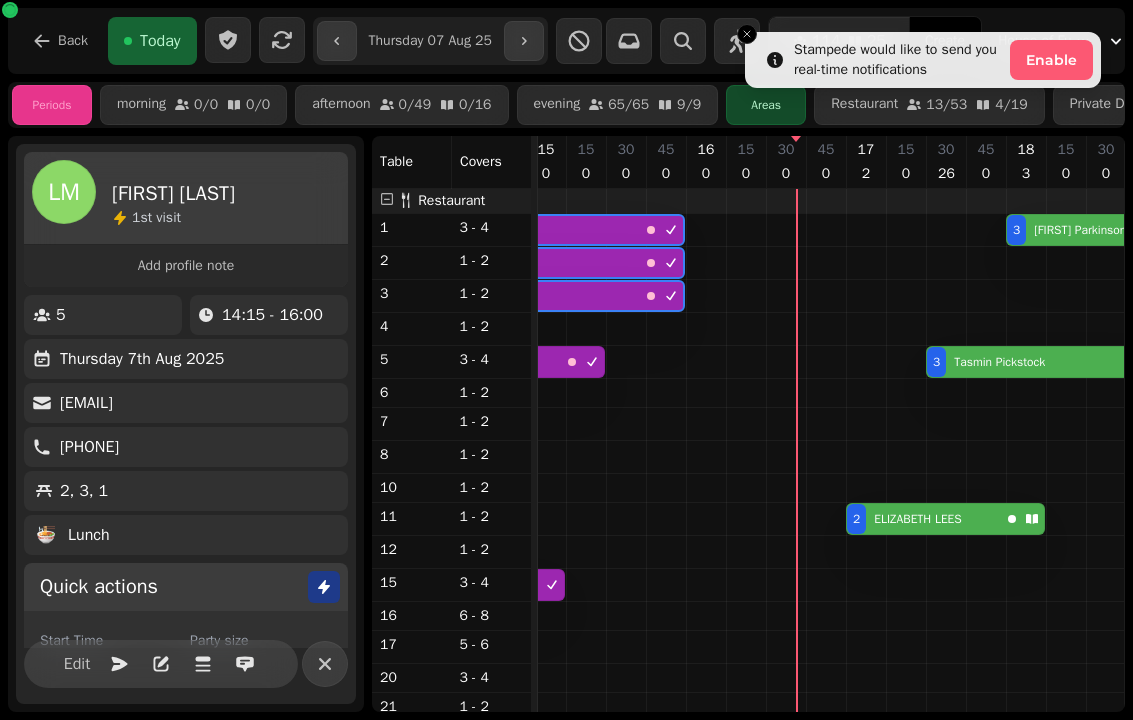 click on "[FIRST] [LAST]" at bounding box center (918, 519) 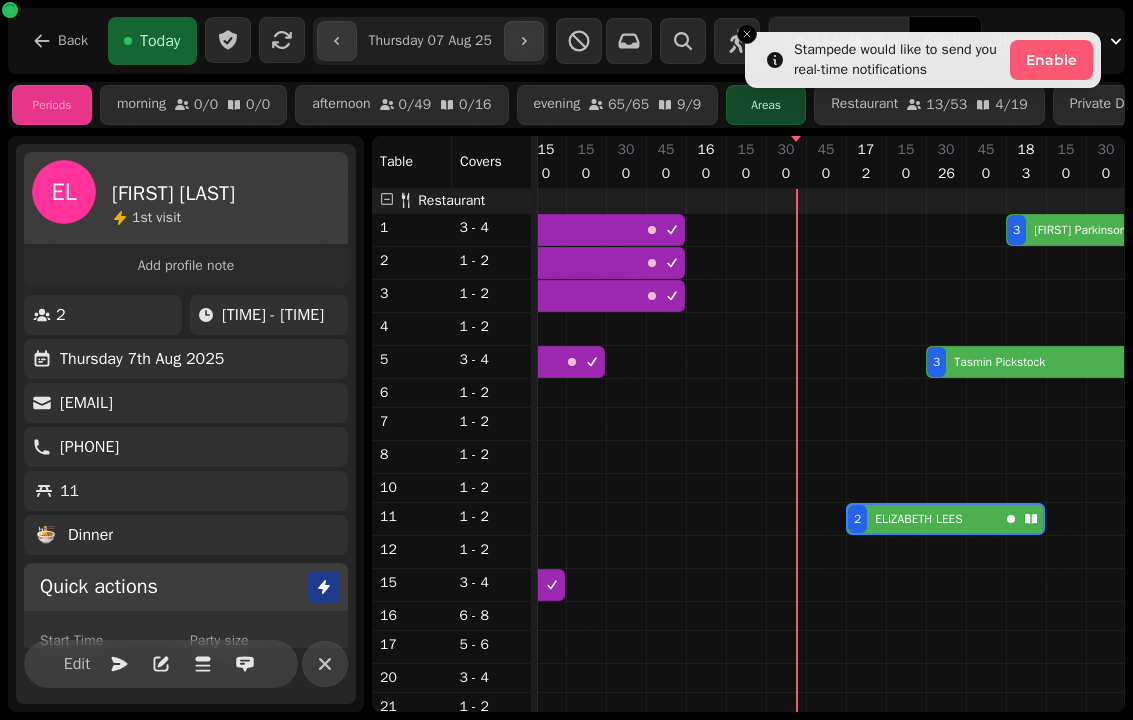scroll, scrollTop: 0, scrollLeft: 867, axis: horizontal 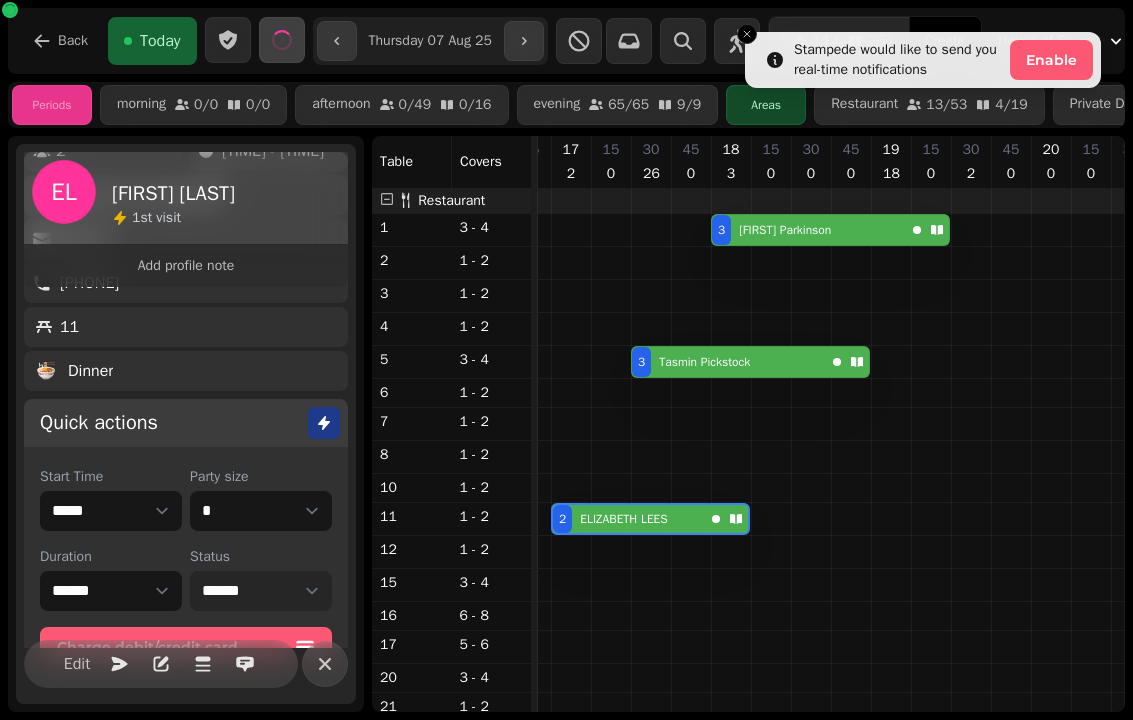click on "**********" at bounding box center [261, 591] 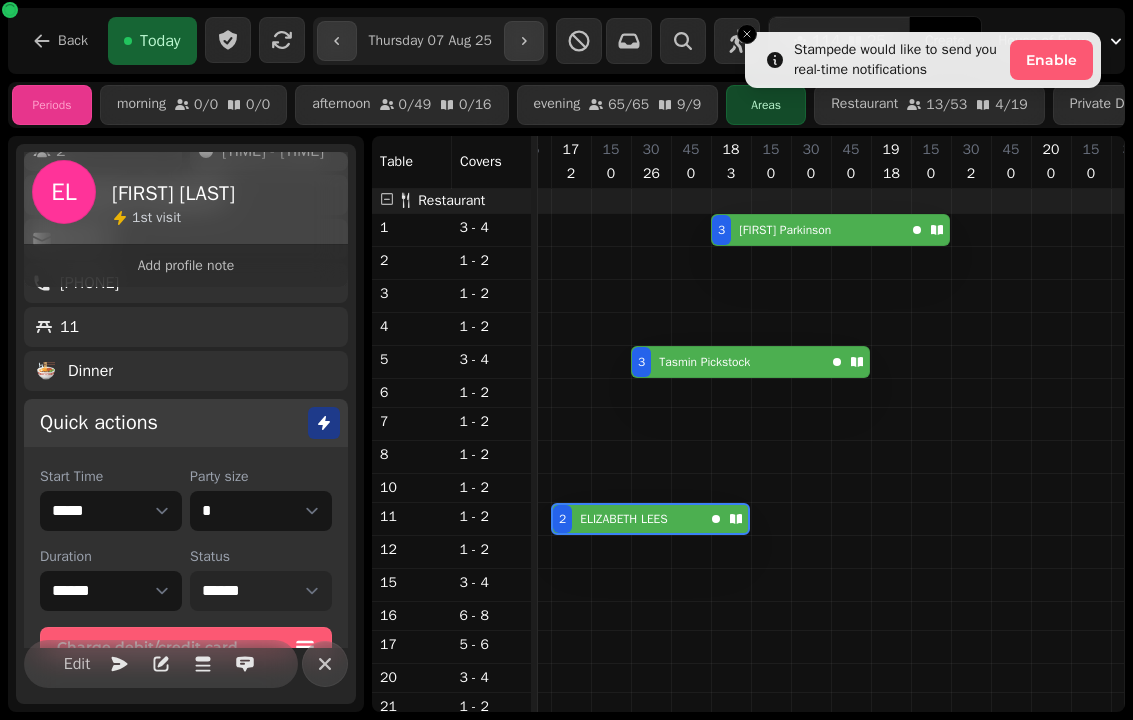 select on "******" 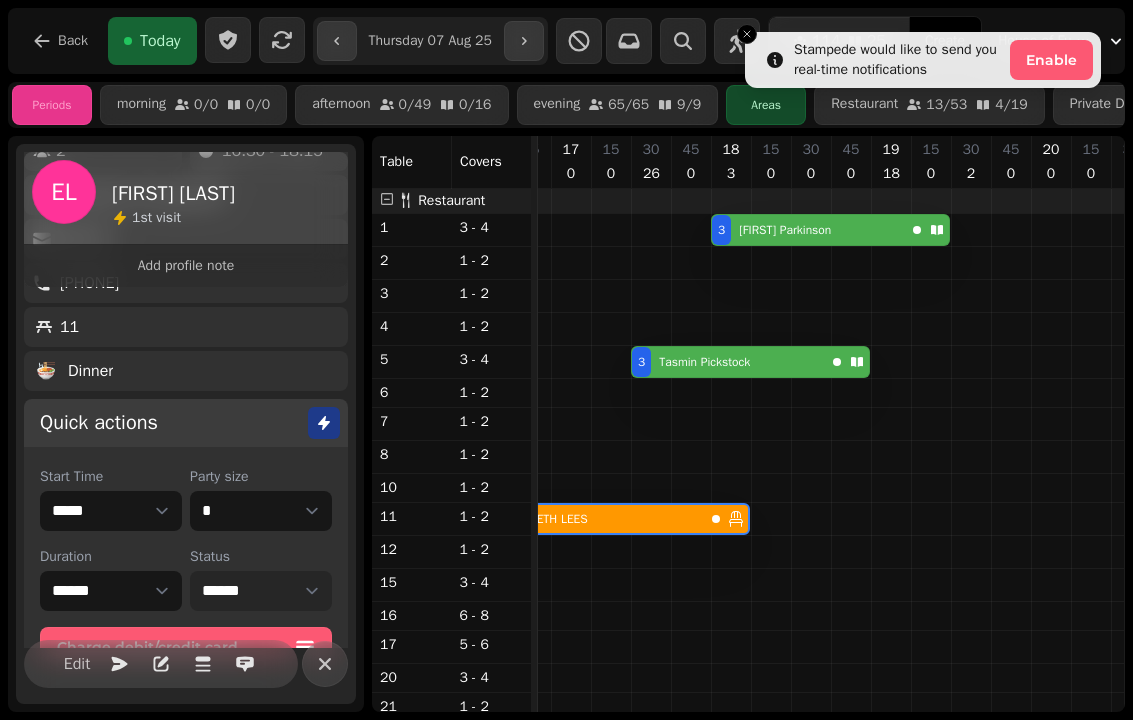 select on "**********" 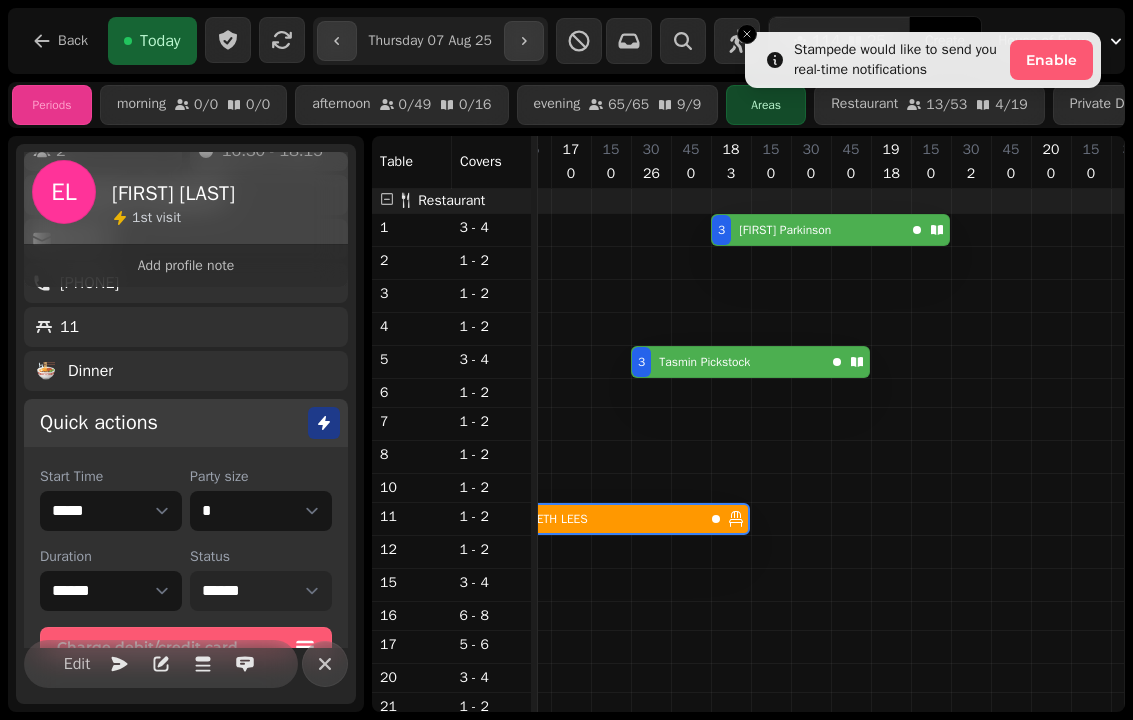select on "****" 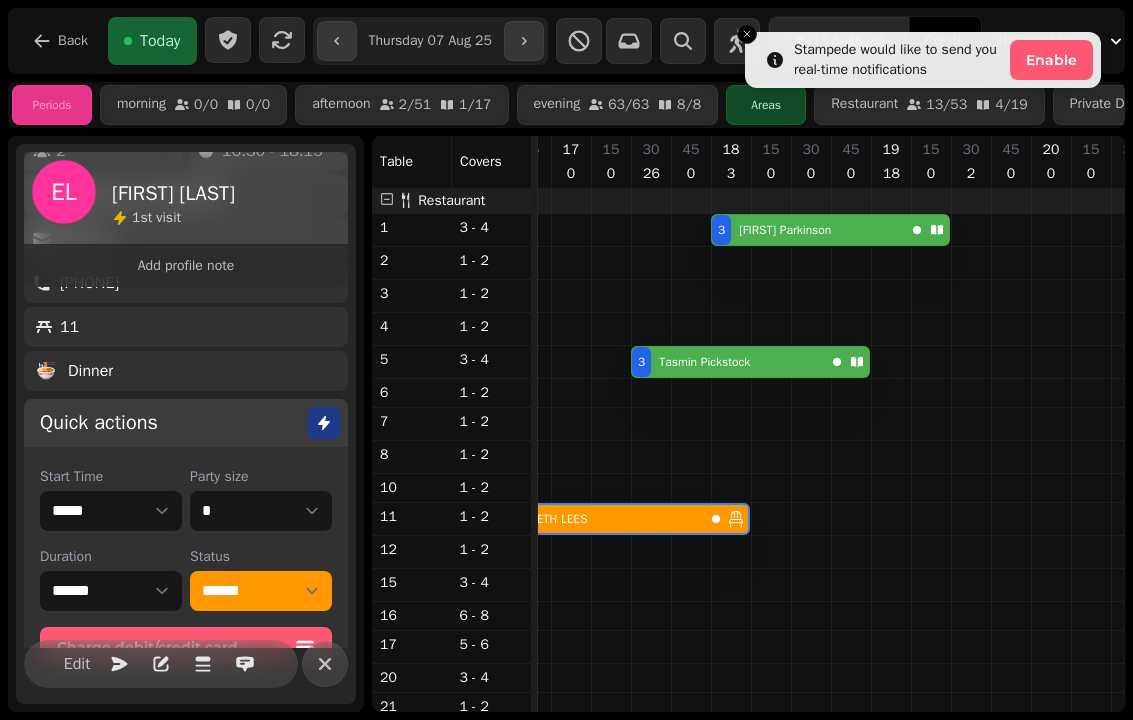 click at bounding box center (747, 34) 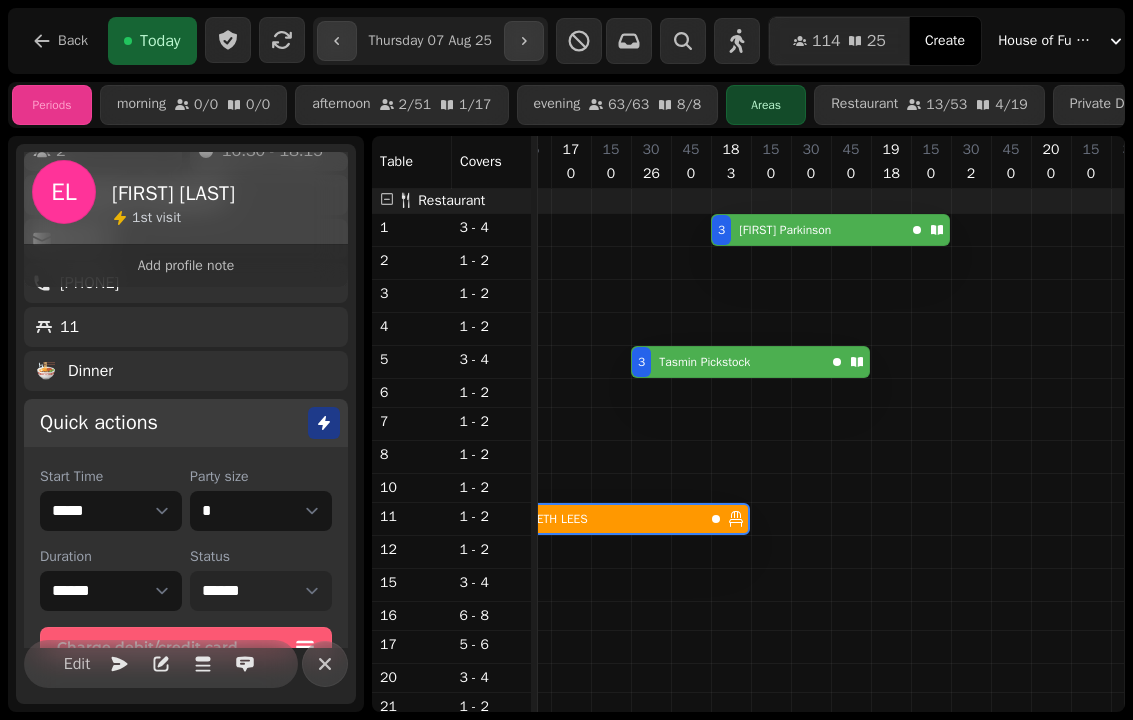 scroll, scrollTop: 249, scrollLeft: 860, axis: both 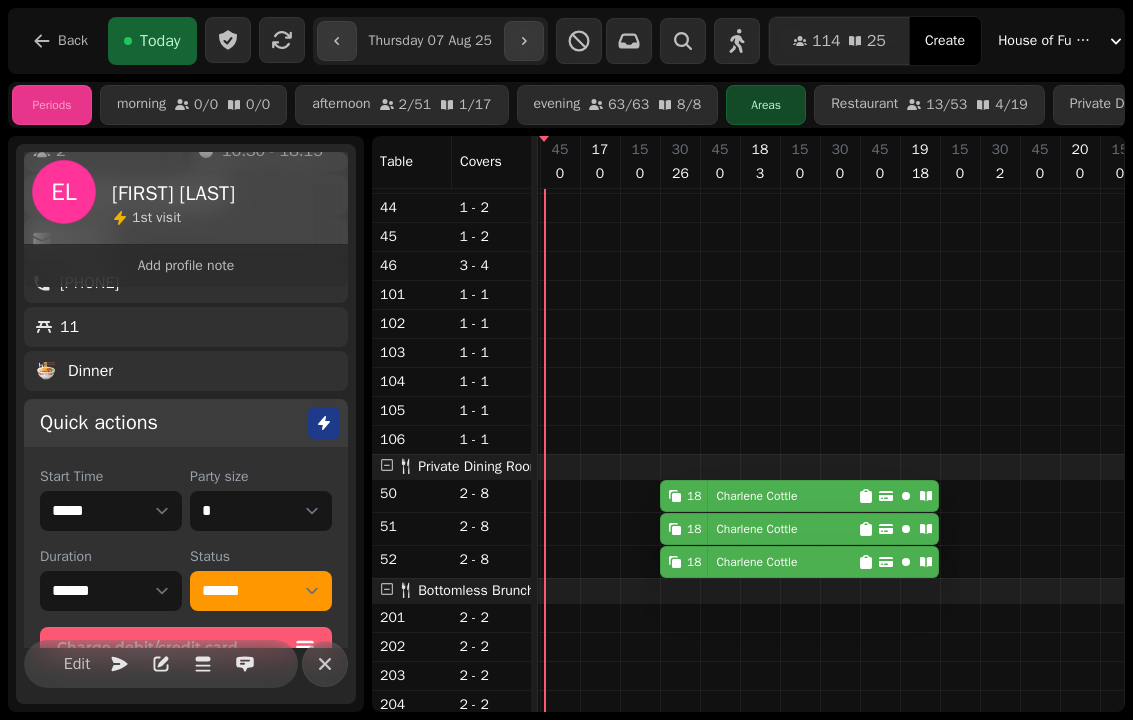 click on "[FIRST] [LAST]" at bounding box center [756, 496] 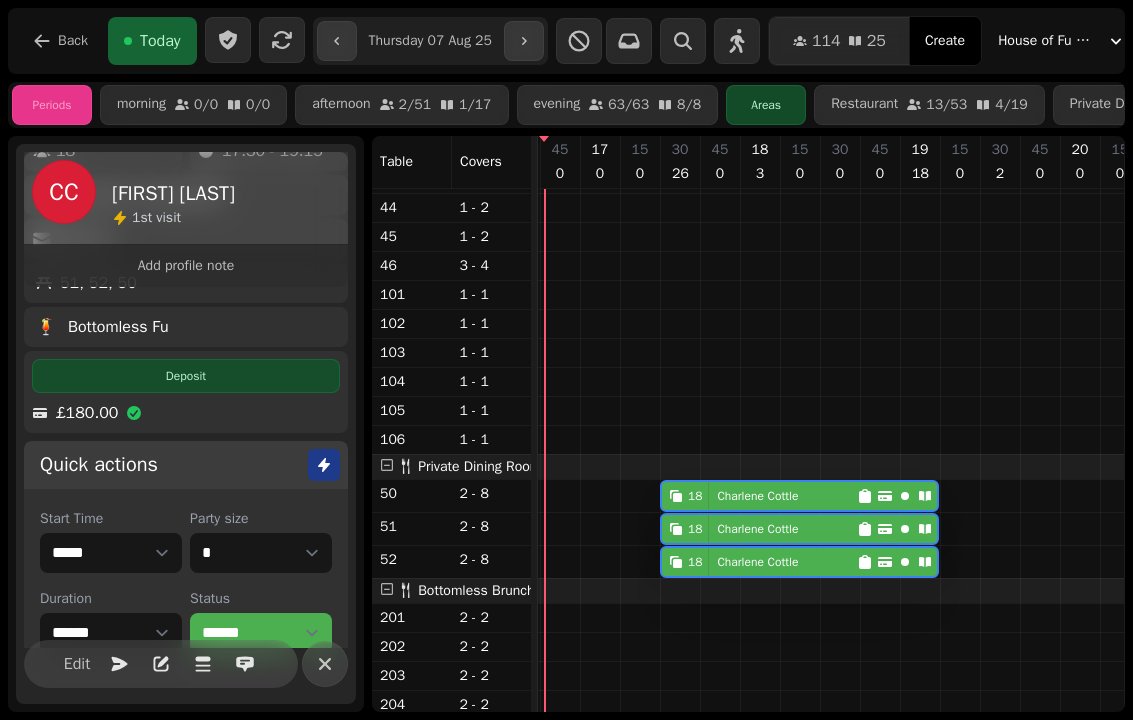 select on "**********" 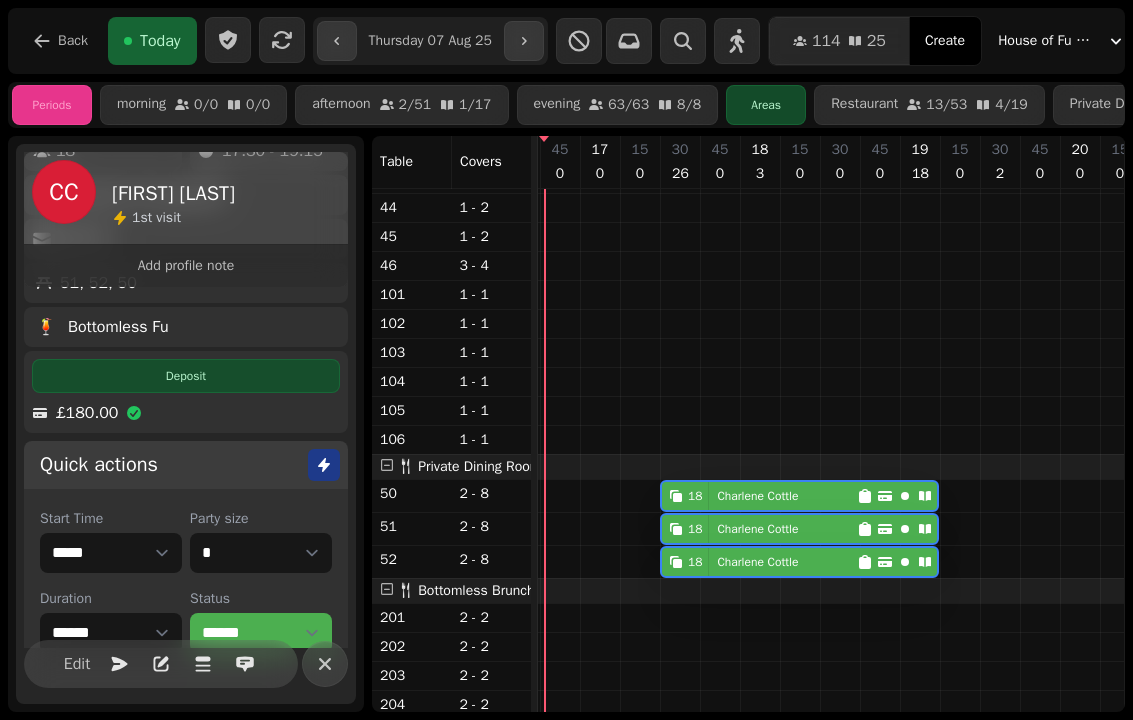 select on "**" 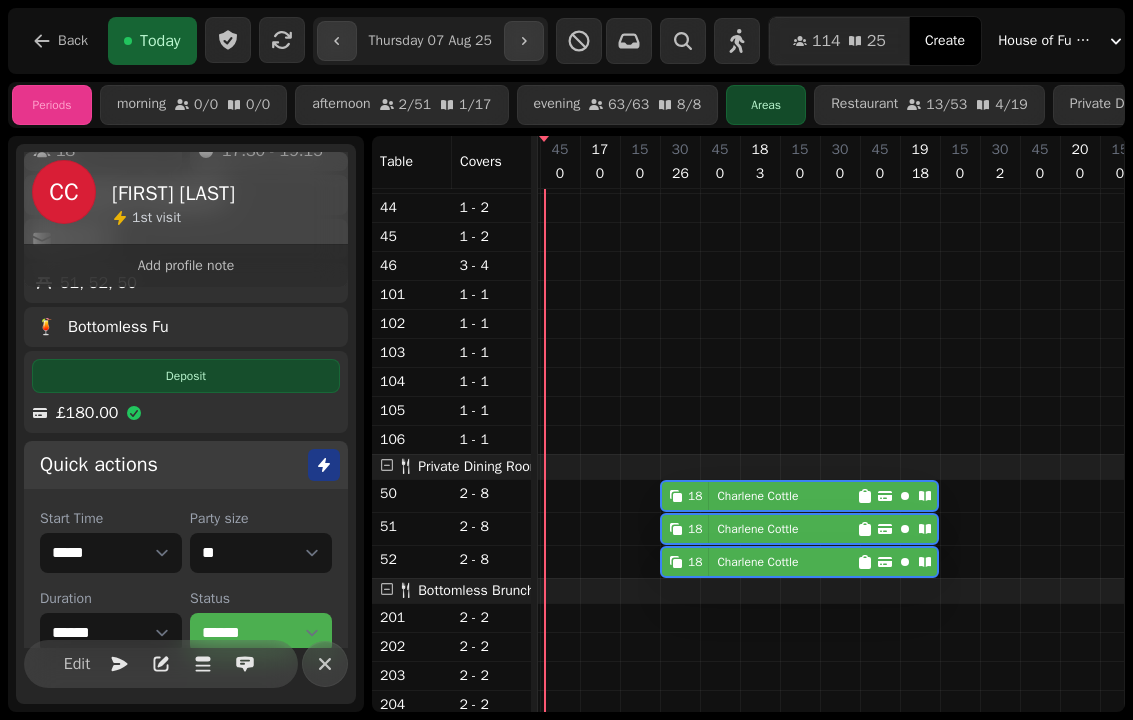 scroll, scrollTop: 0, scrollLeft: 947, axis: horizontal 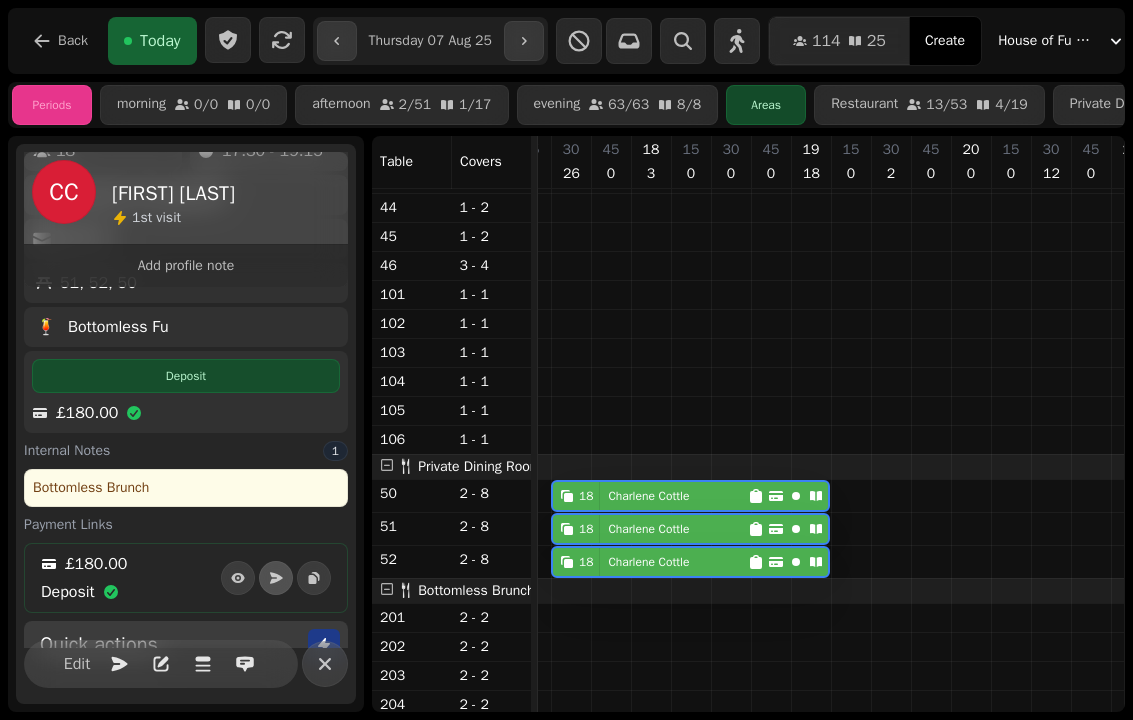 click 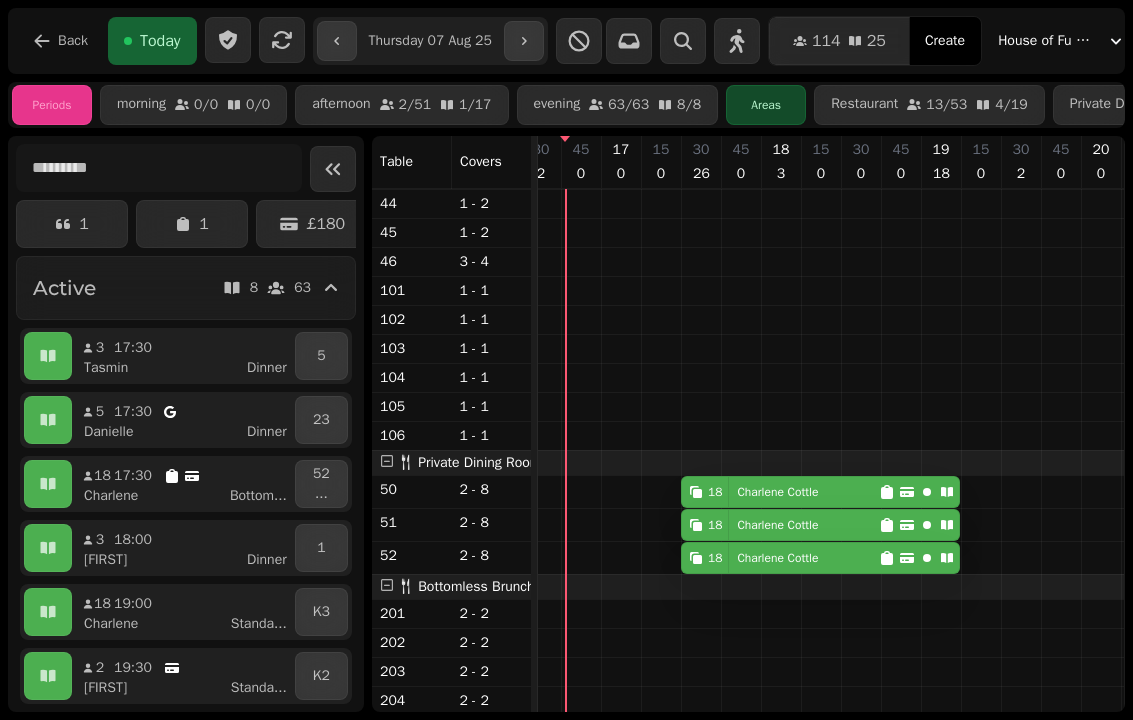click on "[FIRST] [LAST]" at bounding box center (777, 492) 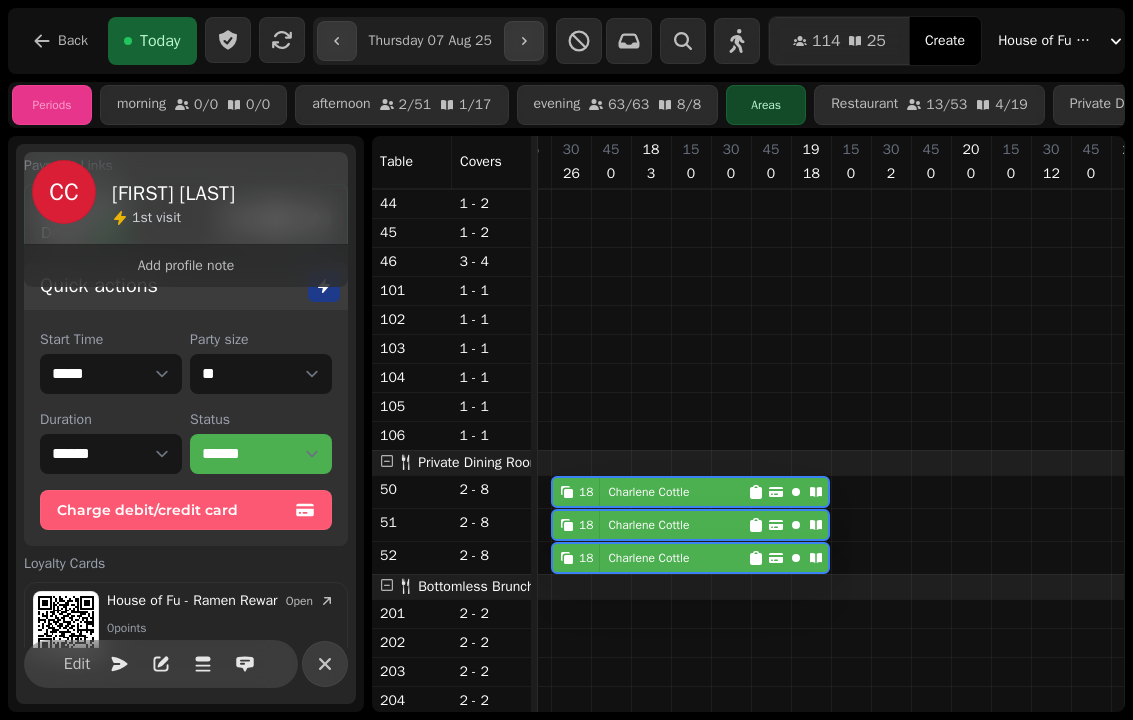 click at bounding box center [203, 664] 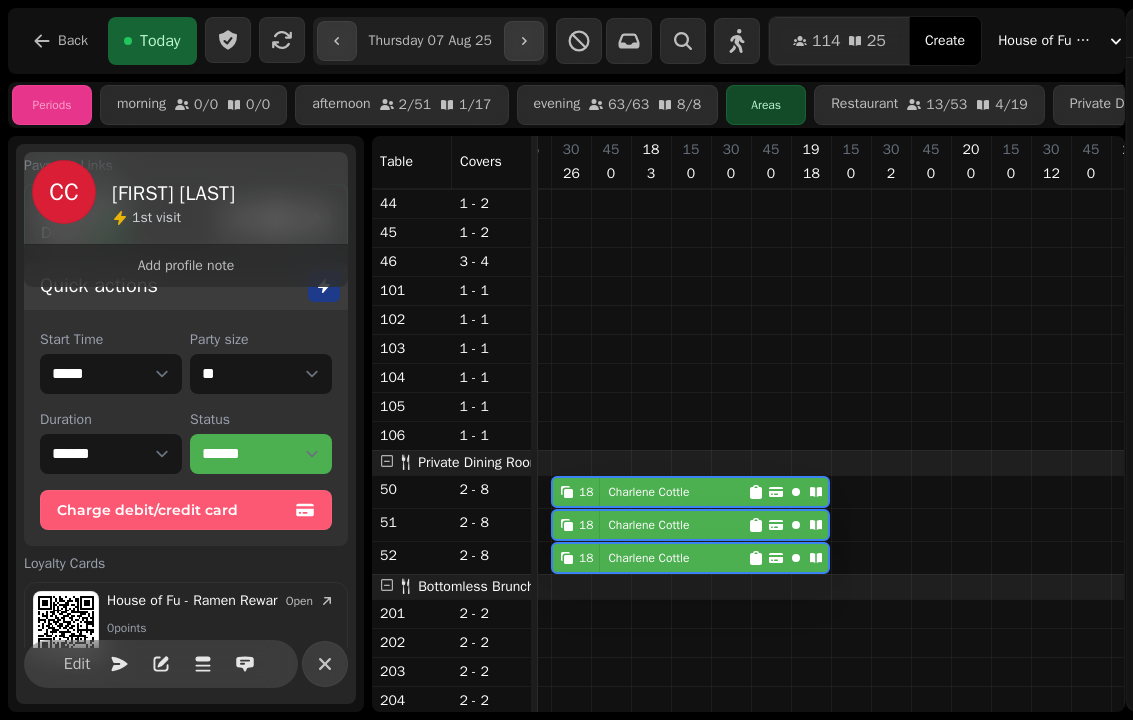 click at bounding box center [325, 664] 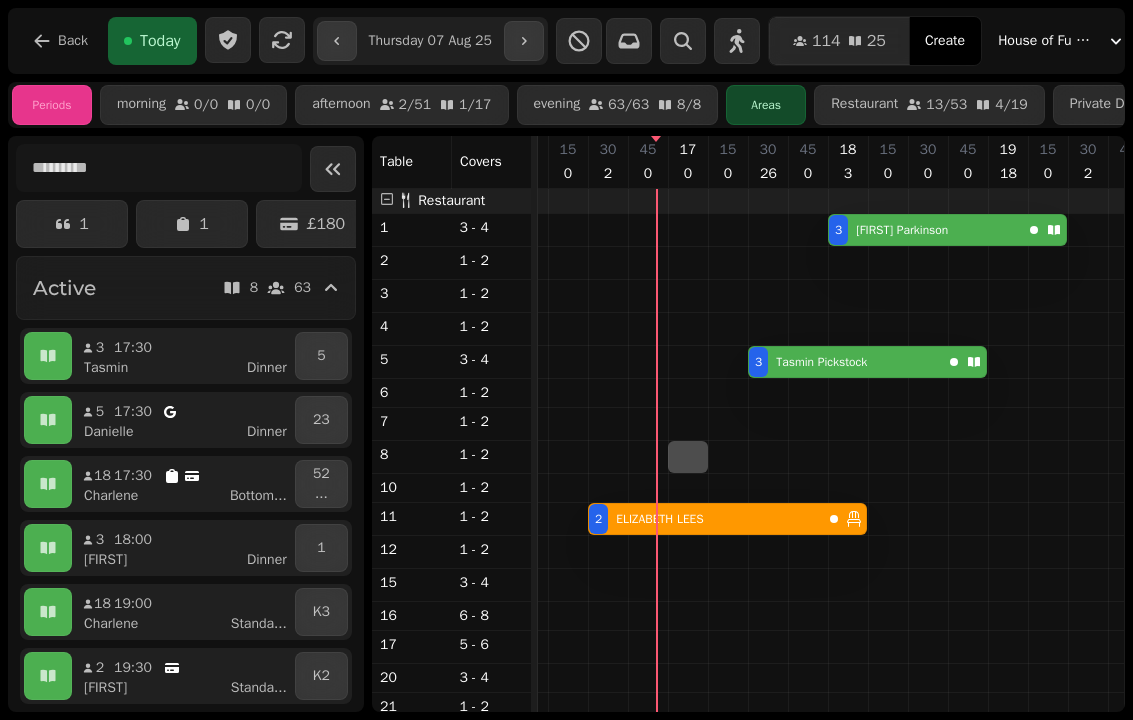select on "*" 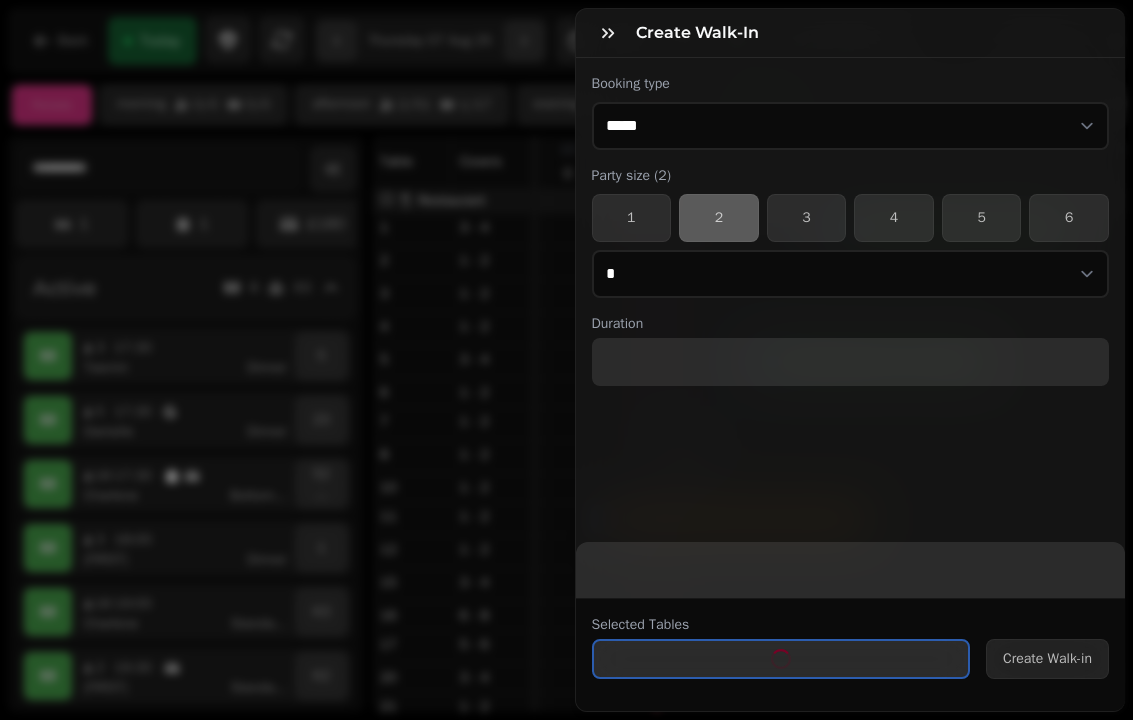 select on "****" 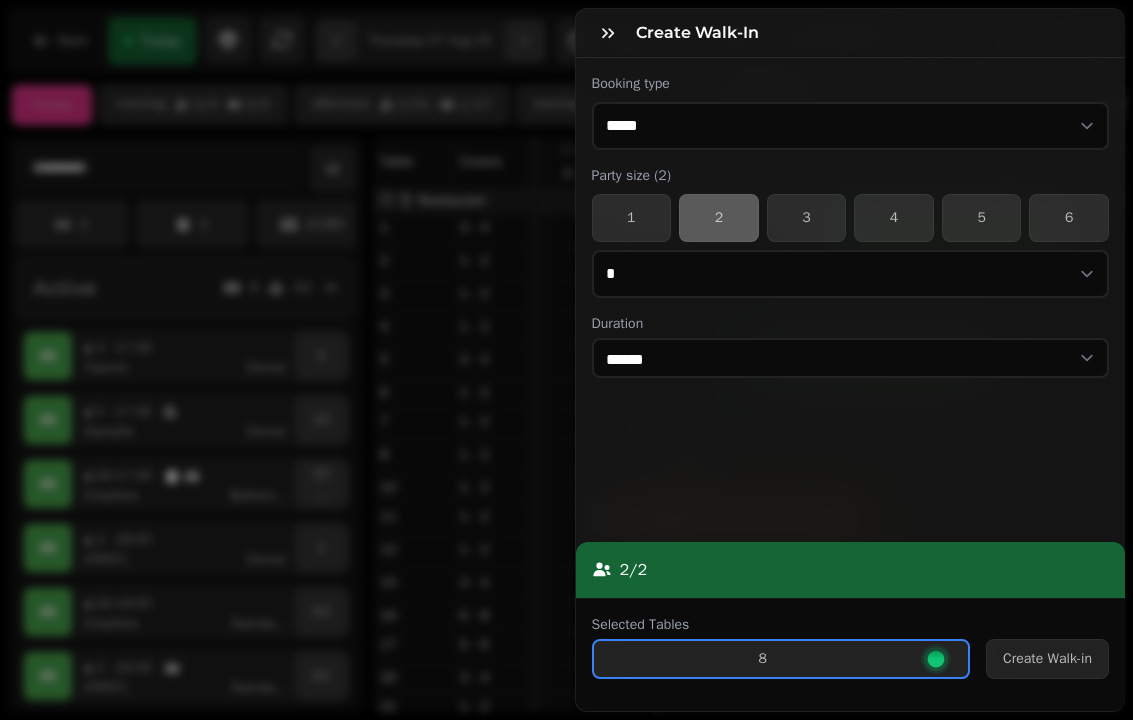 click on "Create Walk-in" at bounding box center [1047, 659] 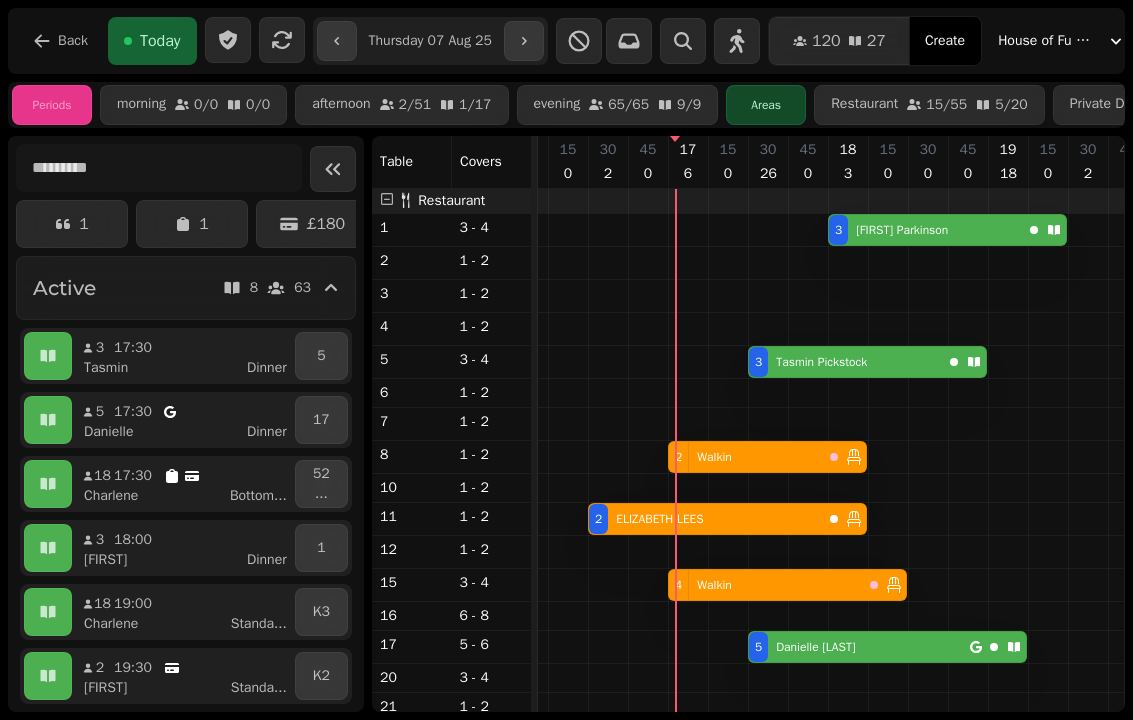scroll, scrollTop: 237, scrollLeft: 715, axis: both 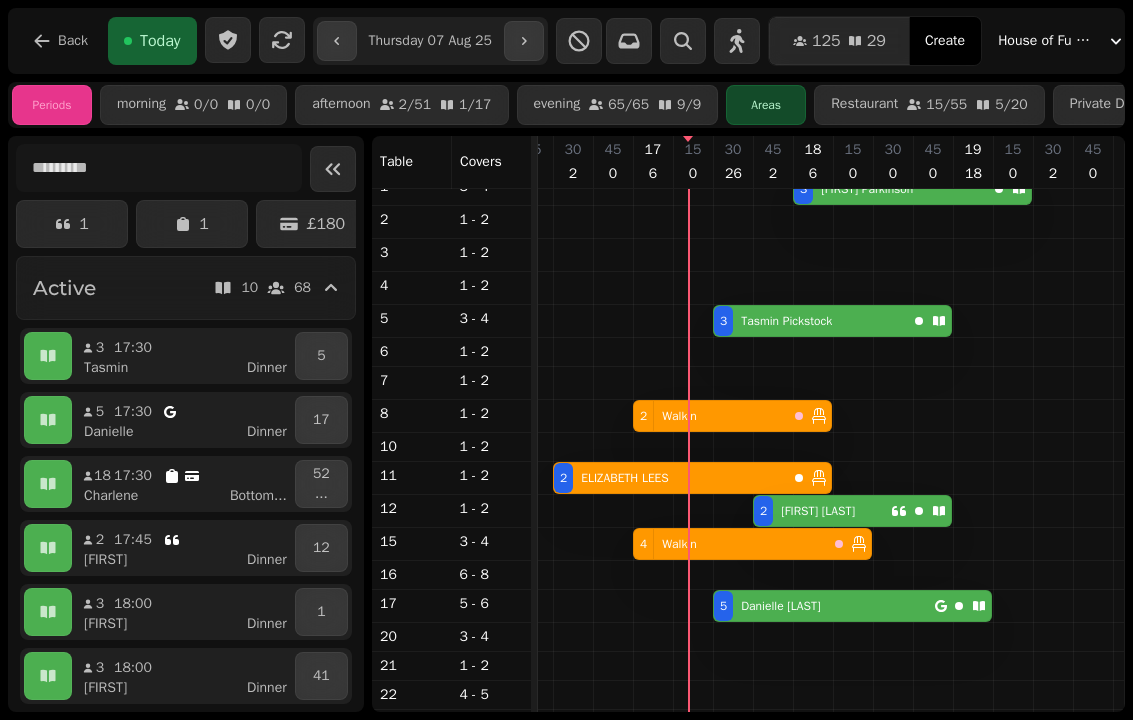 click on "[FIRST] [LAST]" at bounding box center [786, 321] 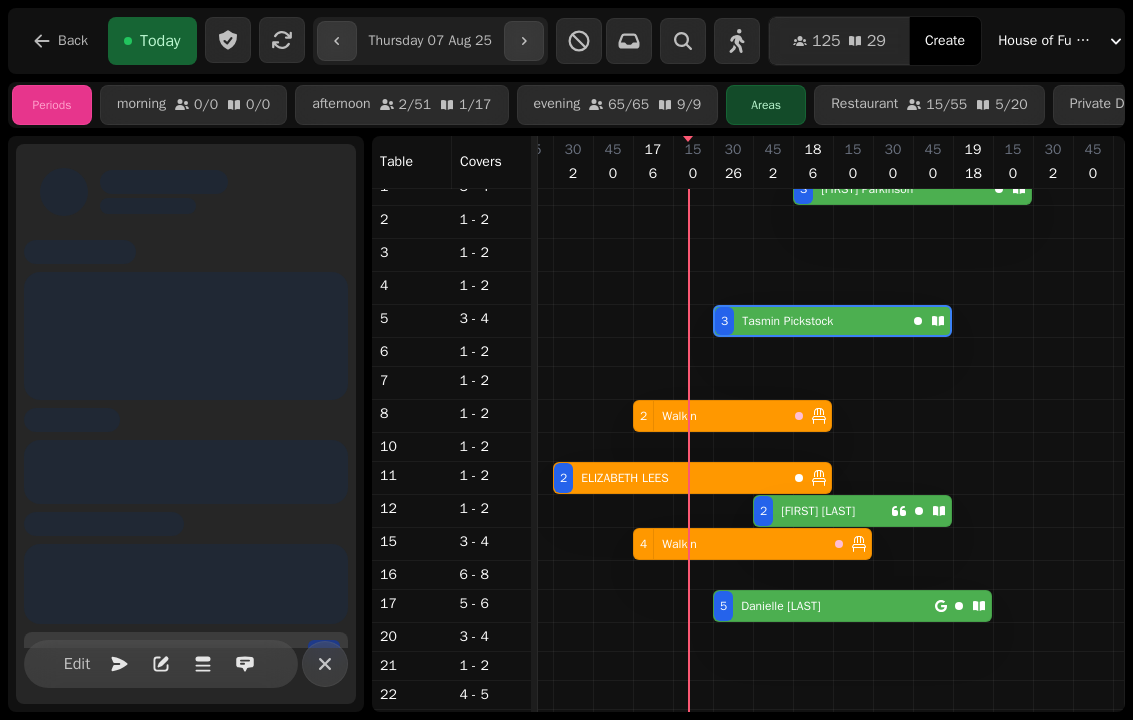 scroll, scrollTop: 0, scrollLeft: 947, axis: horizontal 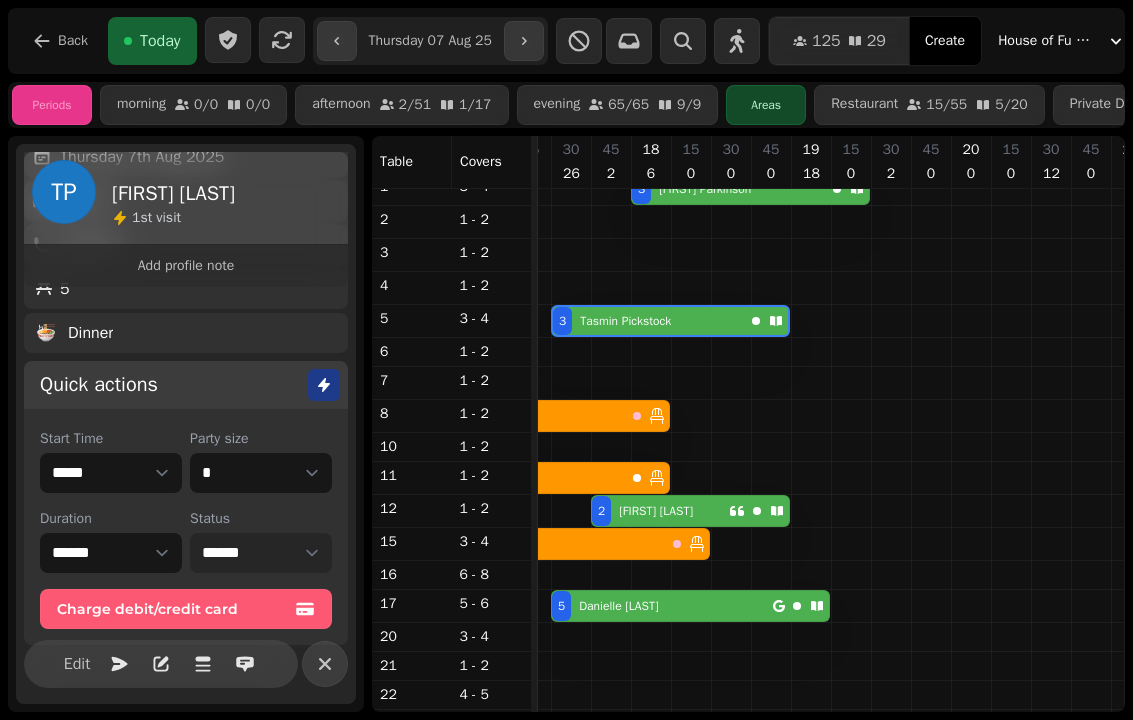 click on "**********" at bounding box center (261, 553) 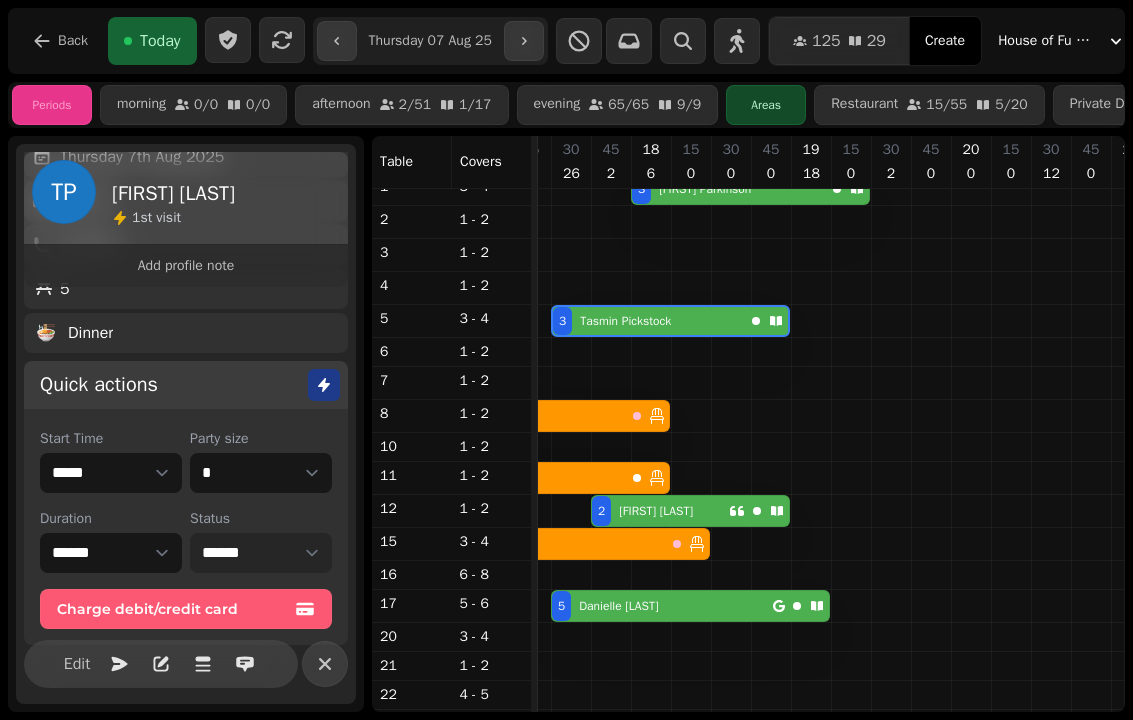 select on "**********" 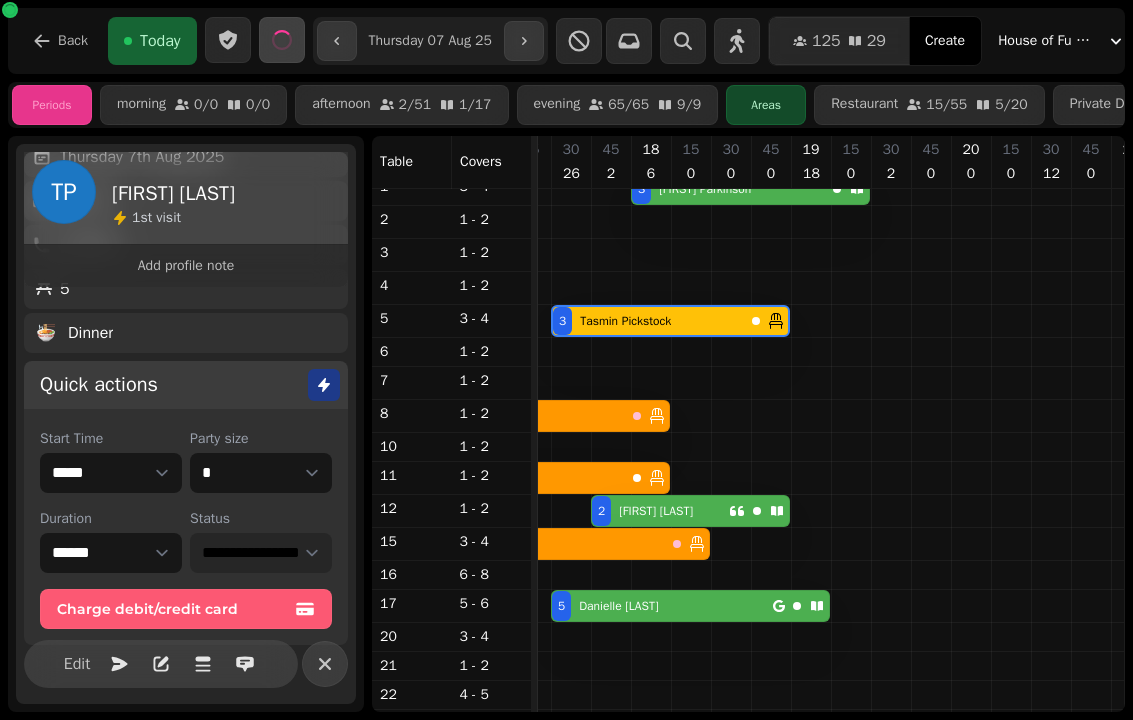 select on "**********" 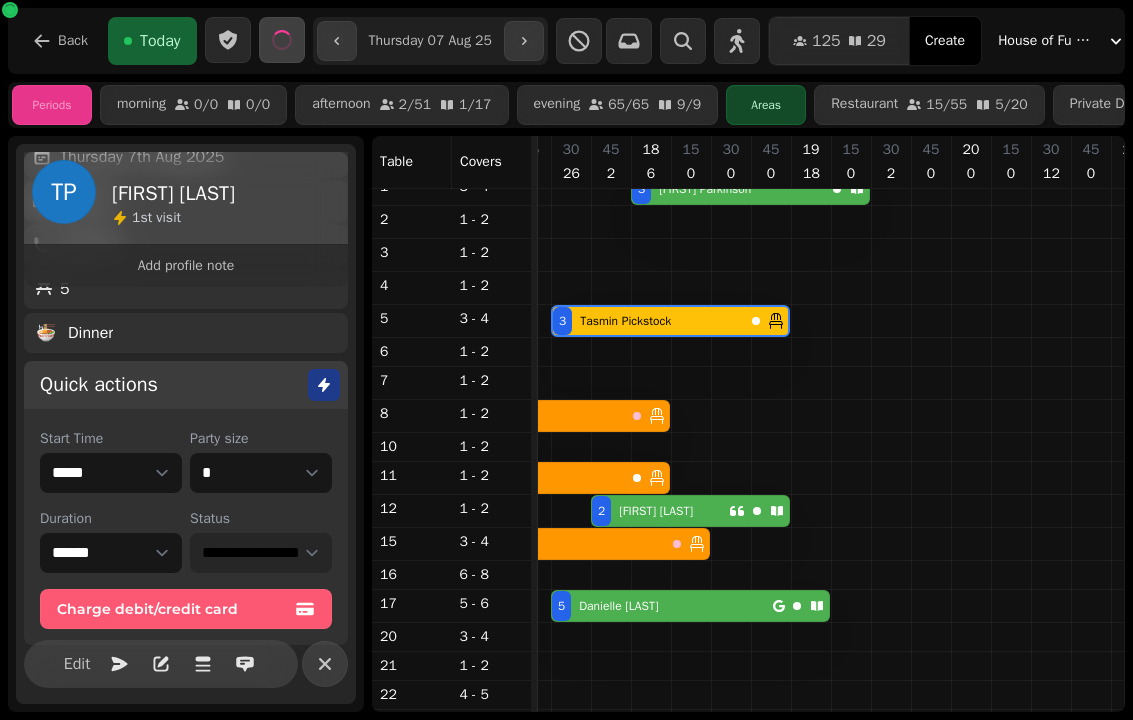select on "****" 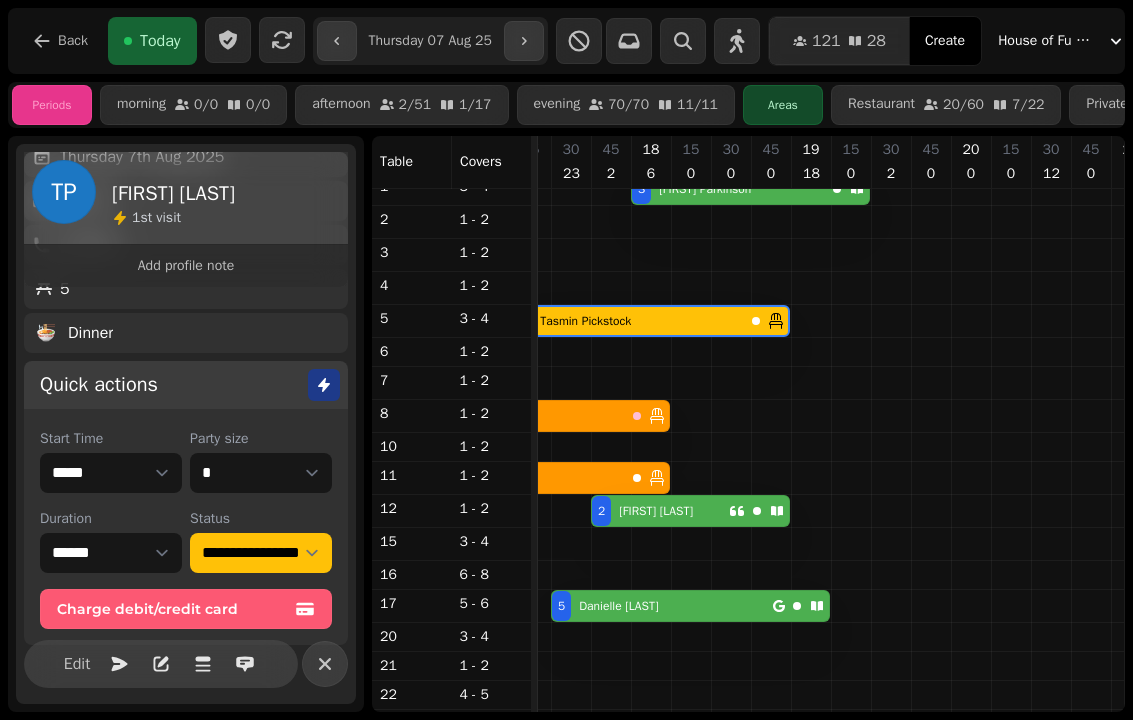 click on "[FIRST] [LAST]" at bounding box center [660, 511] 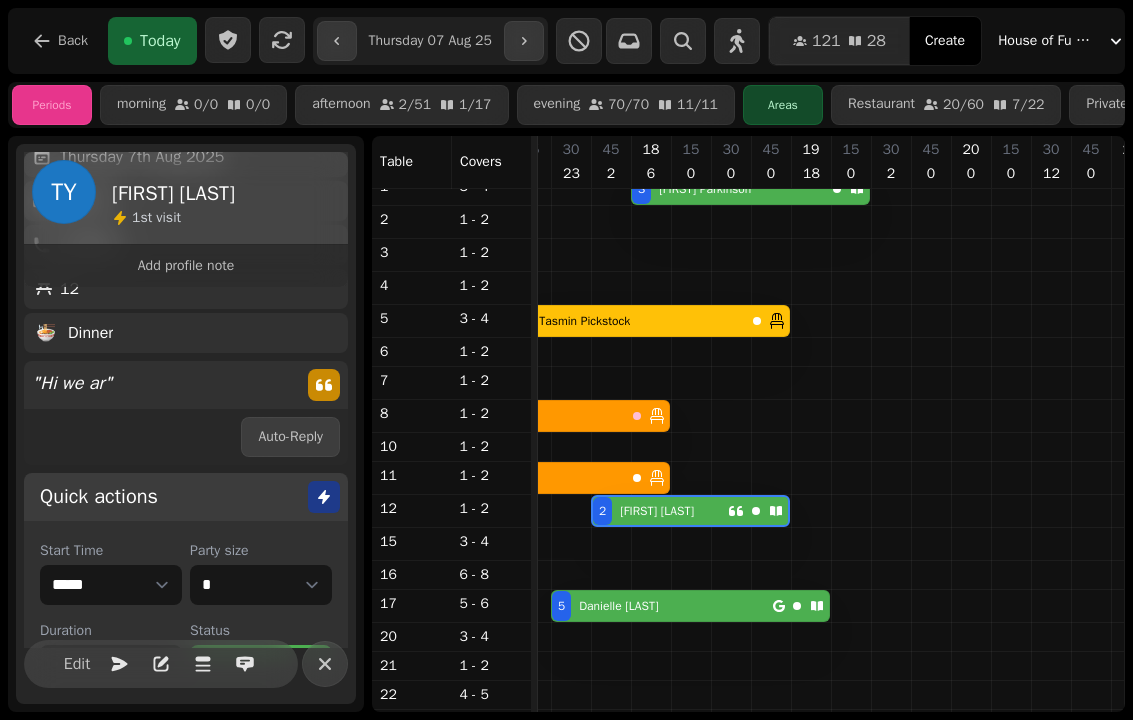 select on "**********" 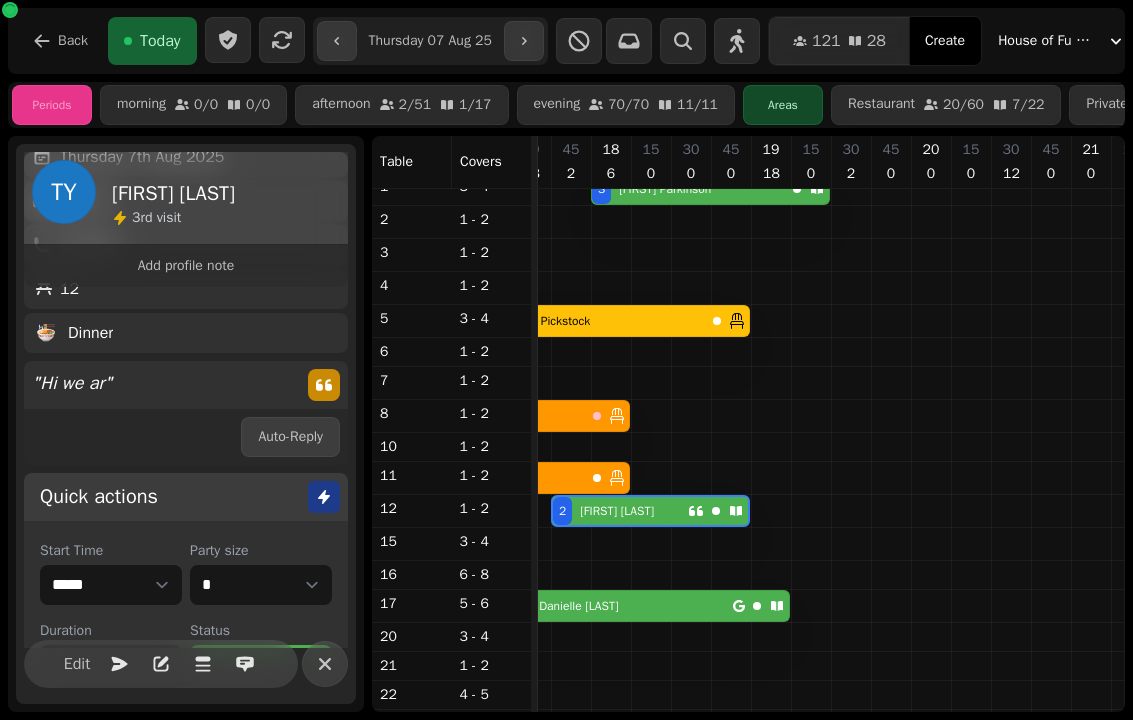 click at bounding box center (325, 664) 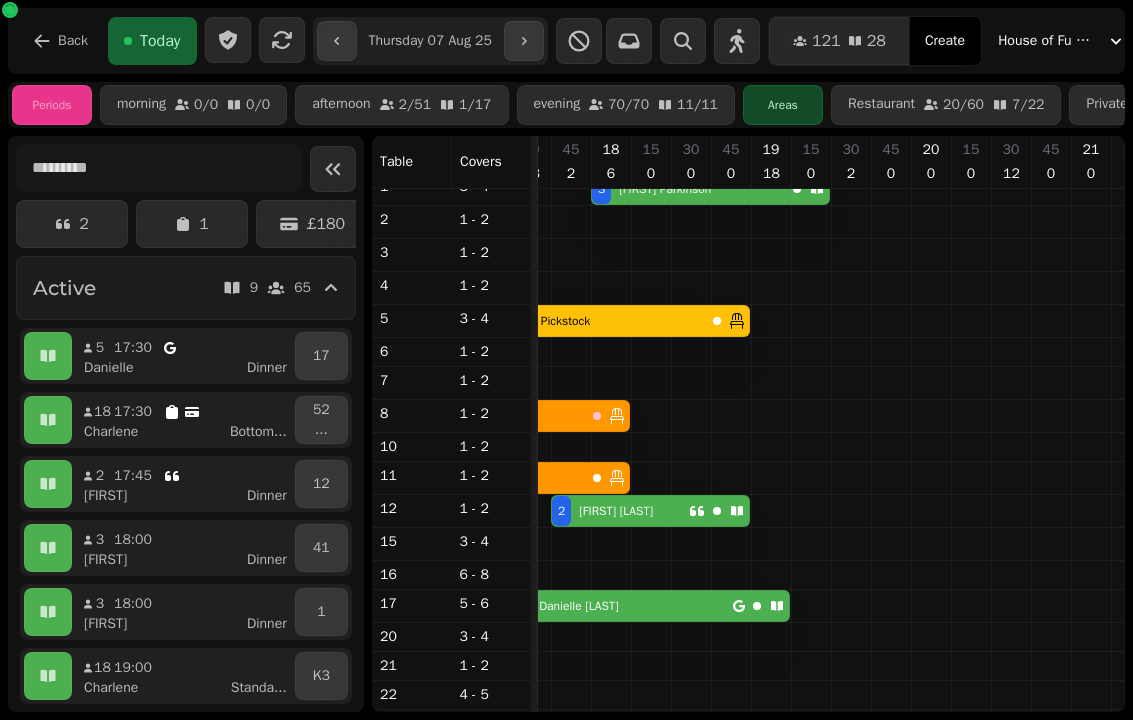 scroll, scrollTop: 67, scrollLeft: 812, axis: both 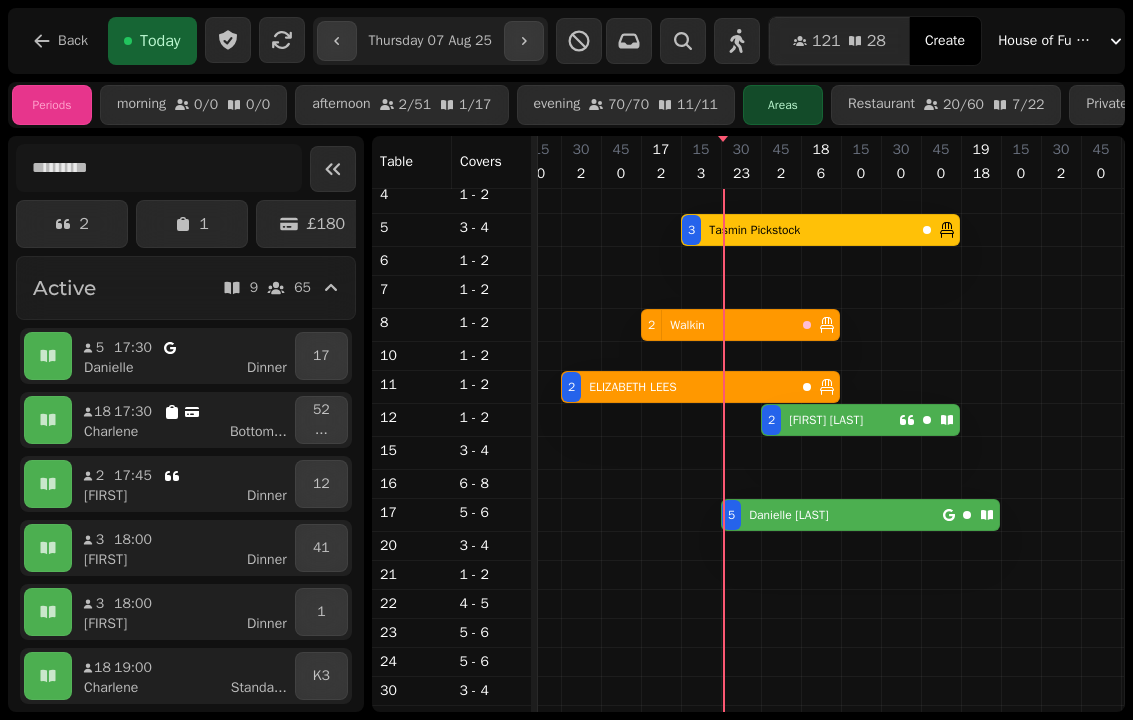 click on "[FIRST] [LAST]" at bounding box center [784, 515] 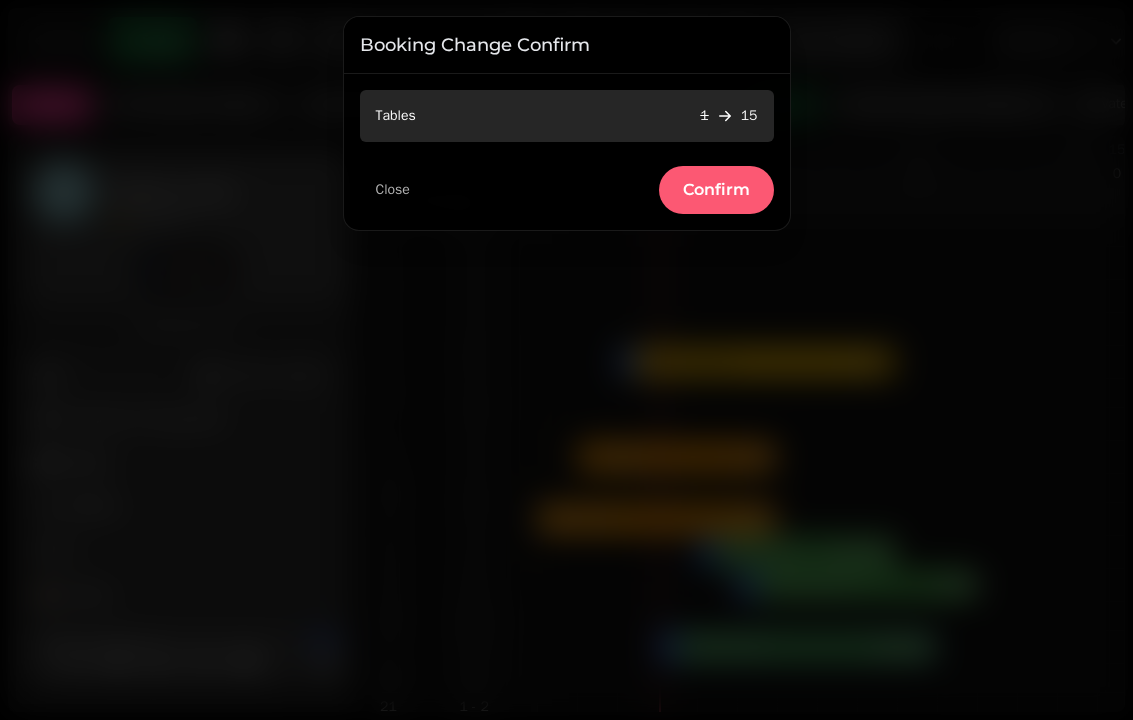 click on "Confirm" at bounding box center [716, 190] 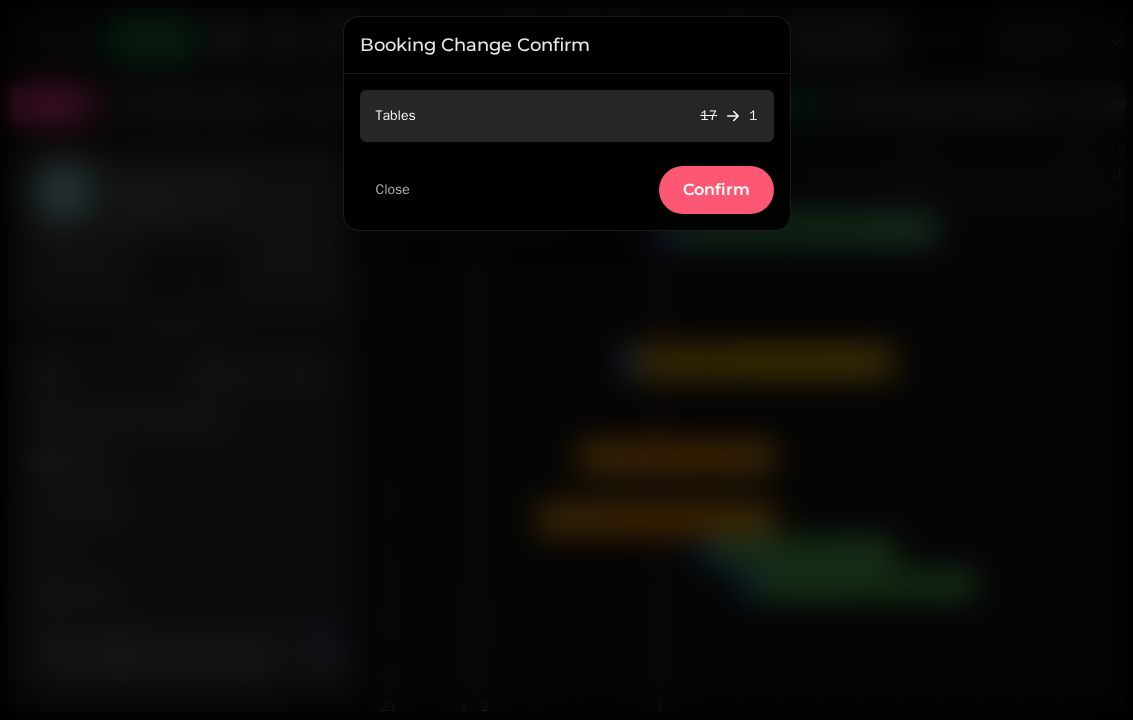 click on "Confirm" at bounding box center [716, 190] 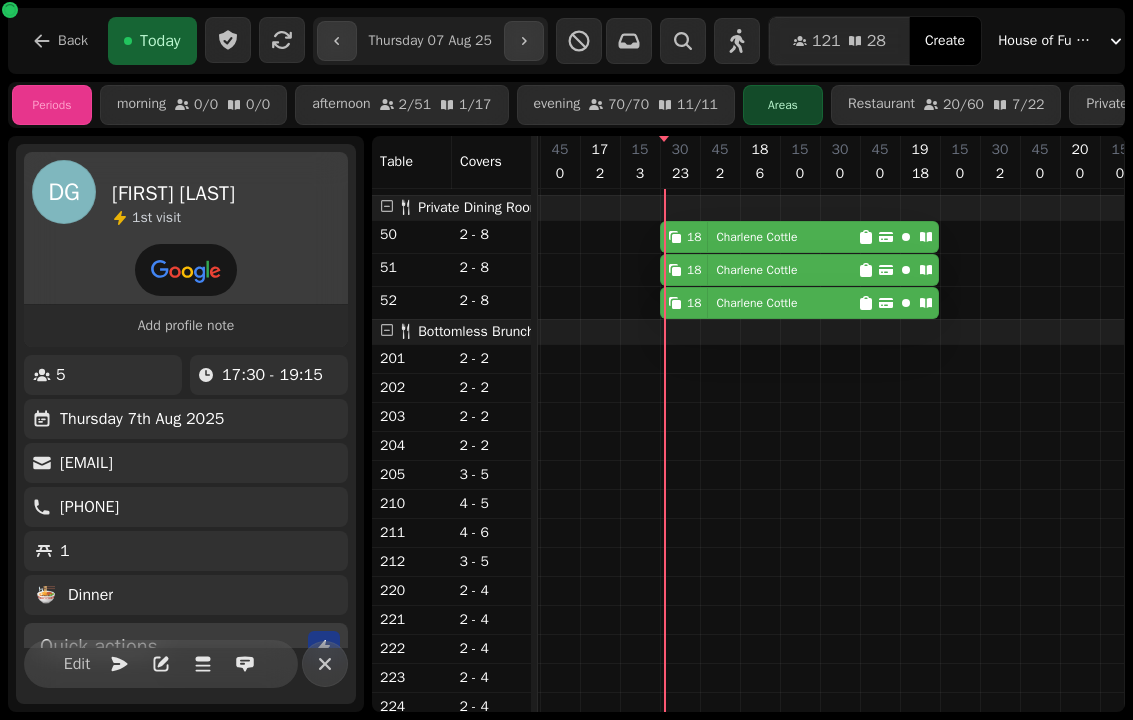 click on "[FIRST] [LAST]" at bounding box center [756, 237] 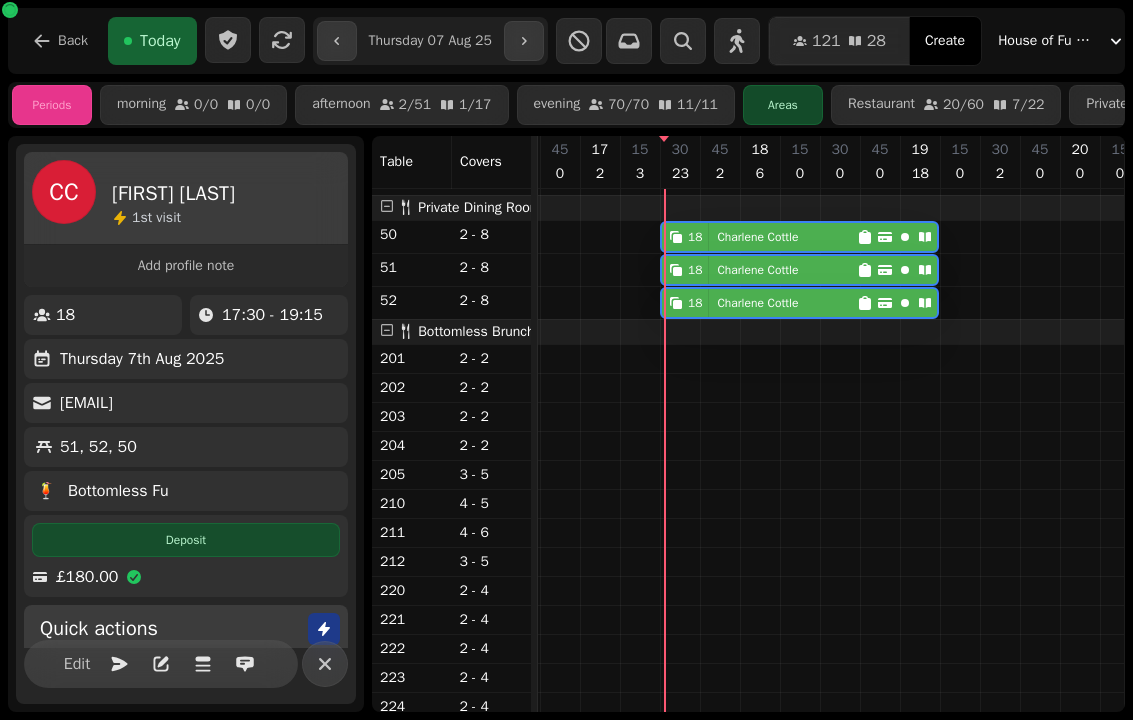 select on "**" 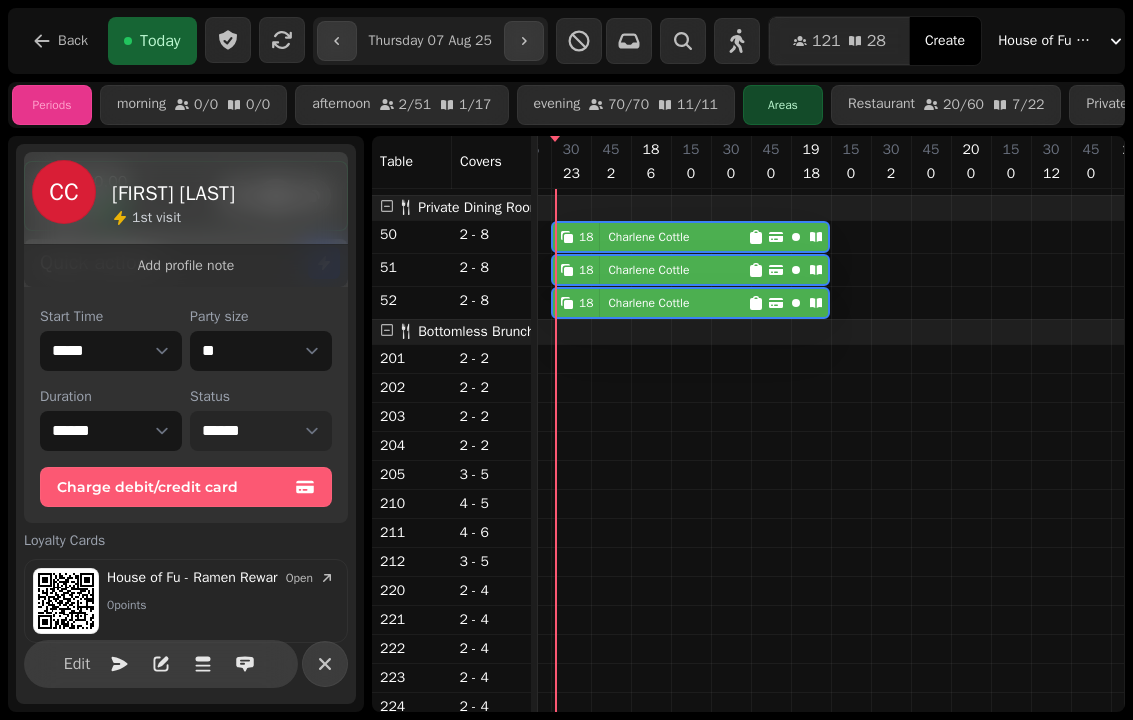 click on "**********" at bounding box center (261, 431) 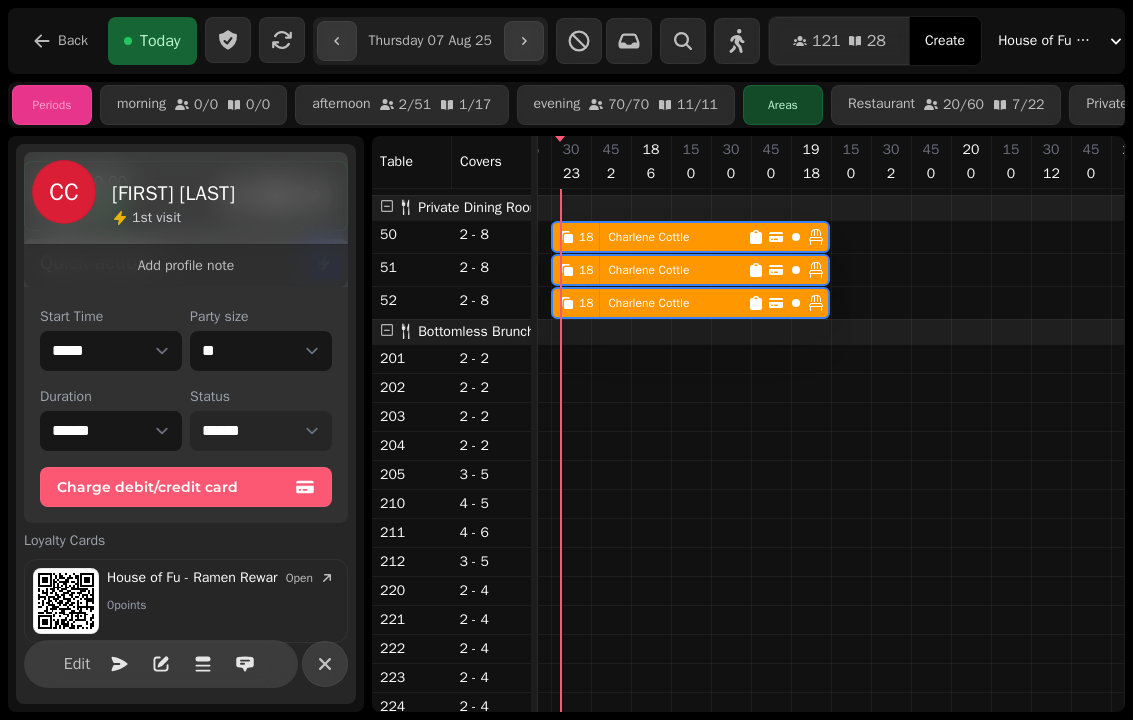scroll, scrollTop: 1058, scrollLeft: 945, axis: both 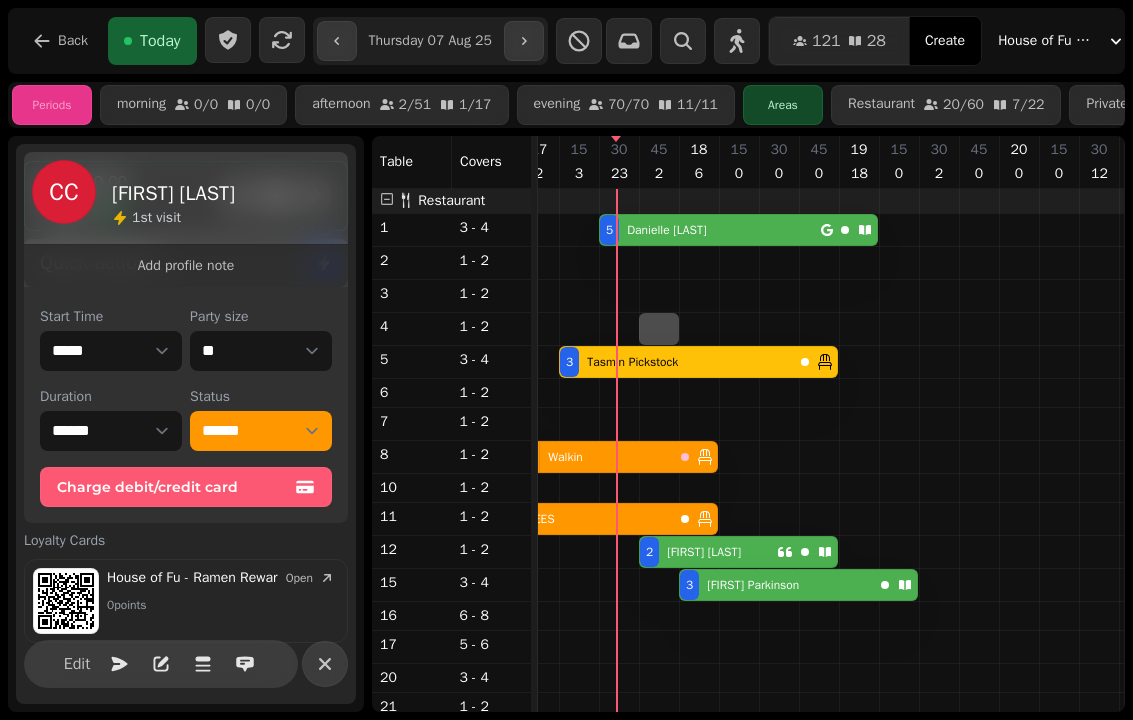select on "*" 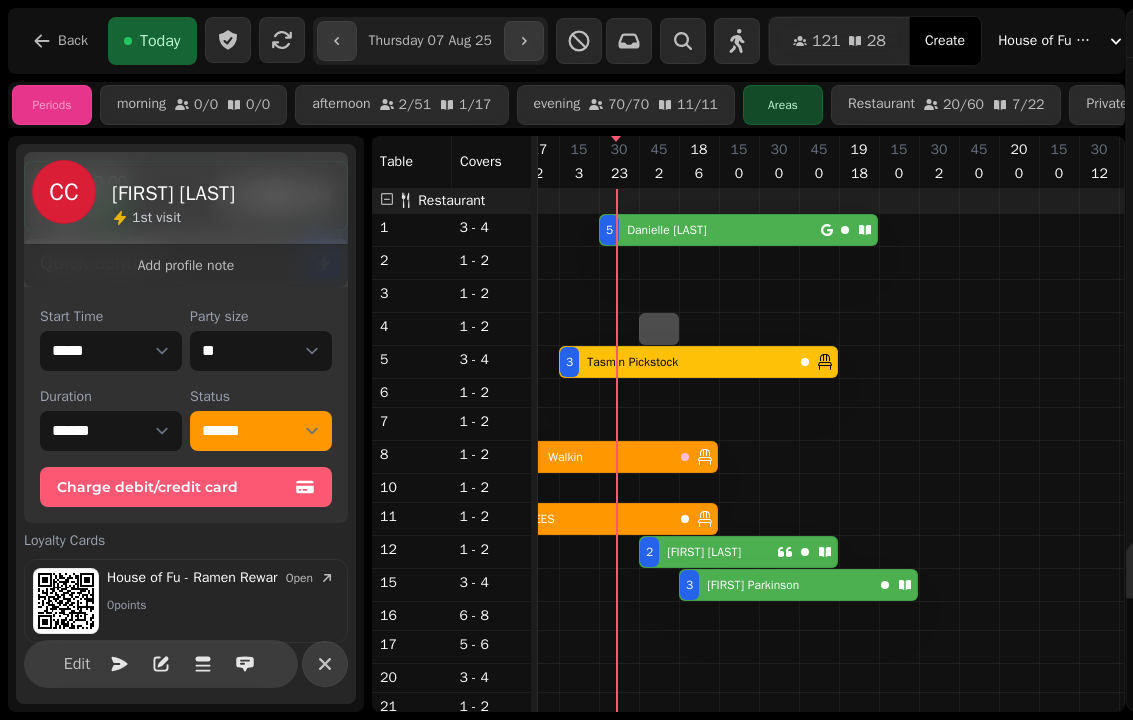 select on "****" 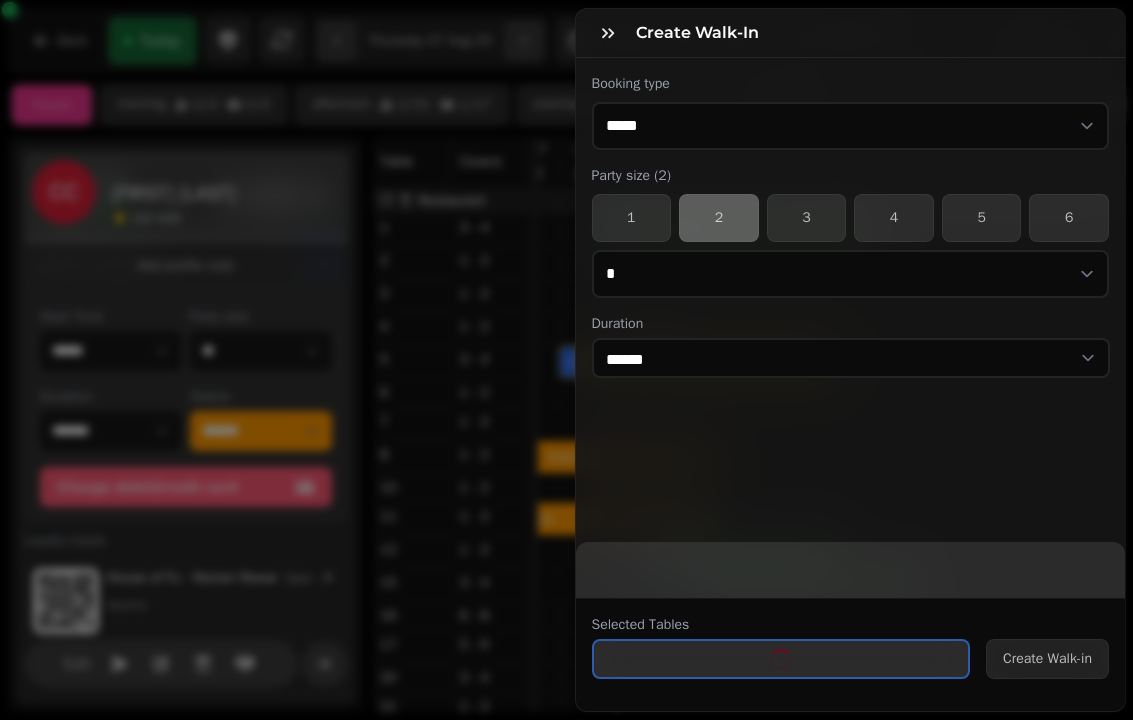 click on "Create Walk-in" at bounding box center [1047, 659] 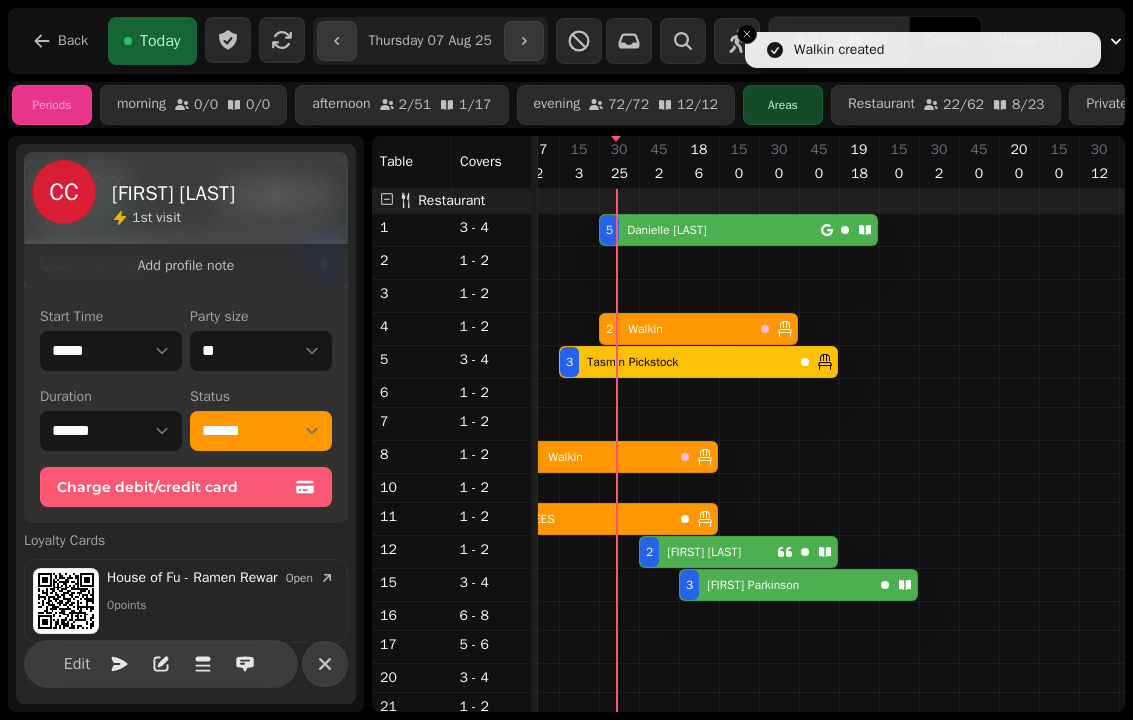 click at bounding box center [699, 1059] 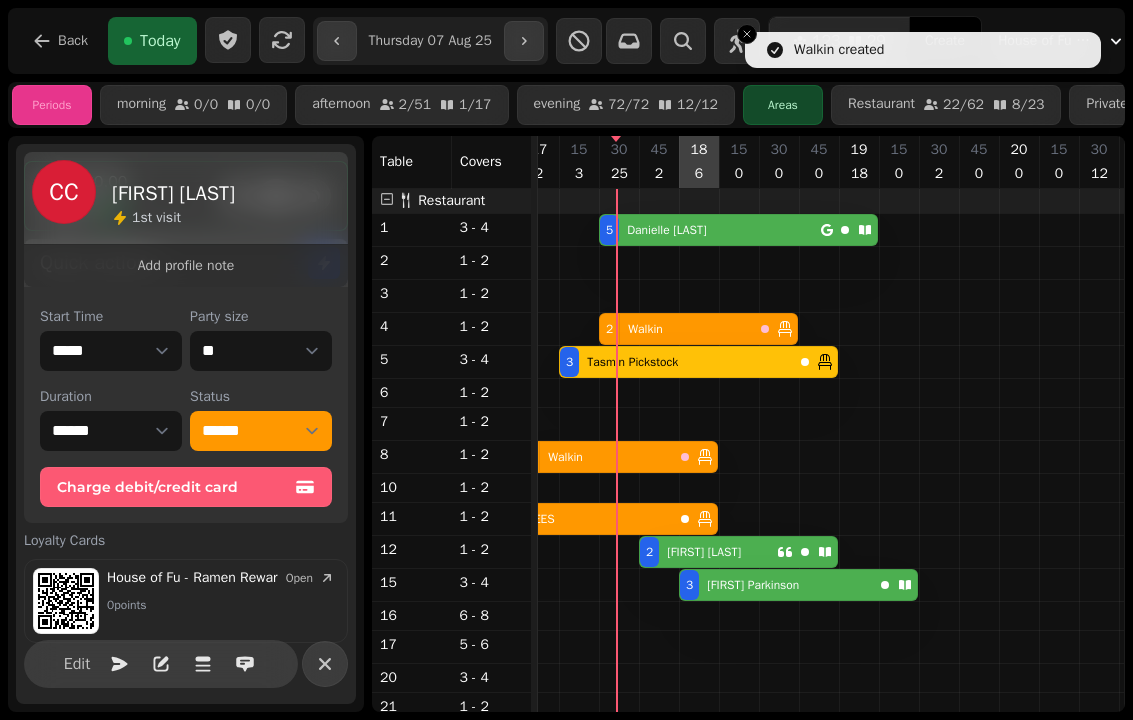 click on "2 Walkin" at bounding box center (676, 329) 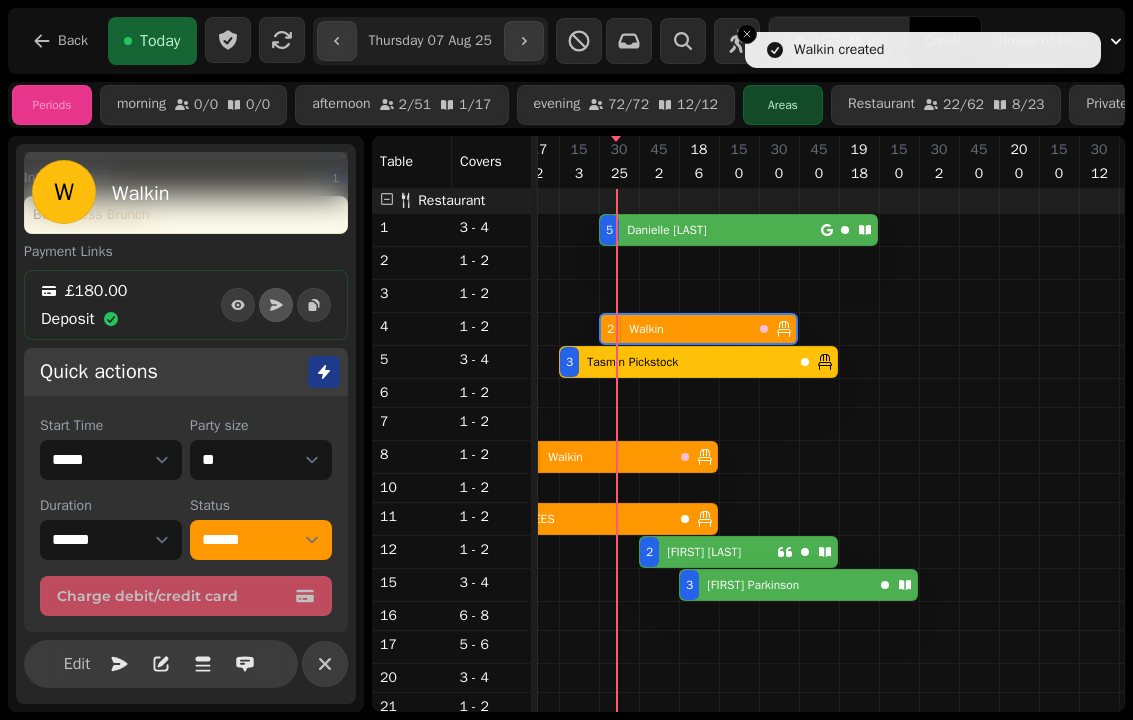 select on "*" 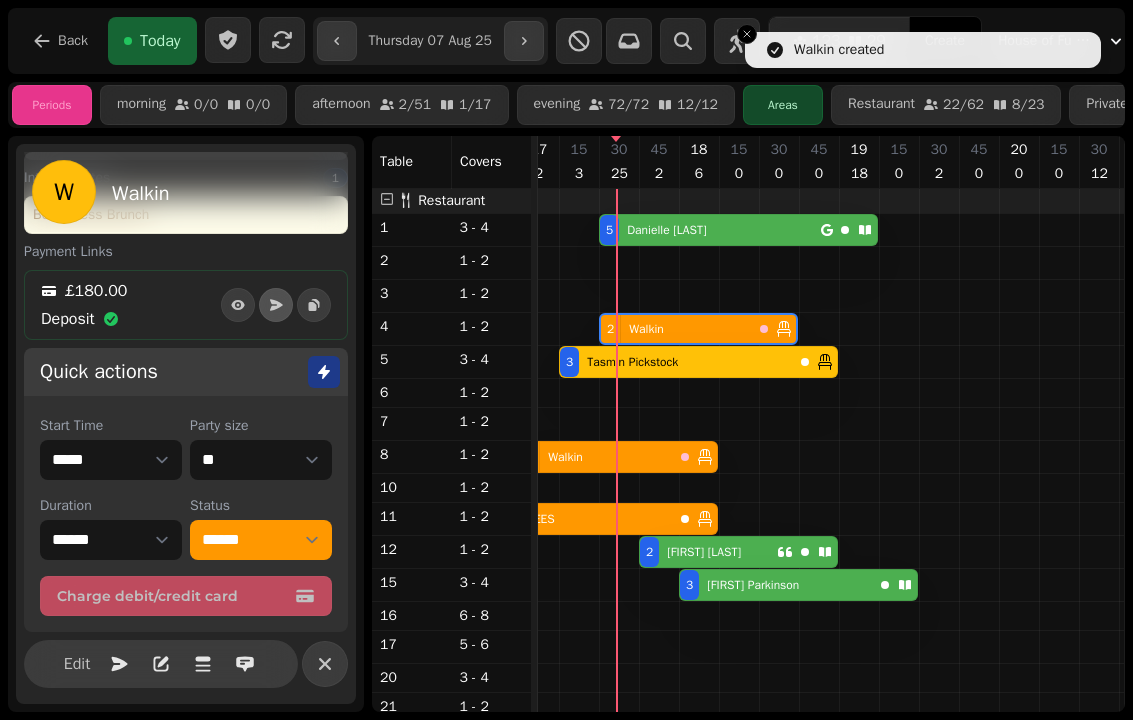 select on "****" 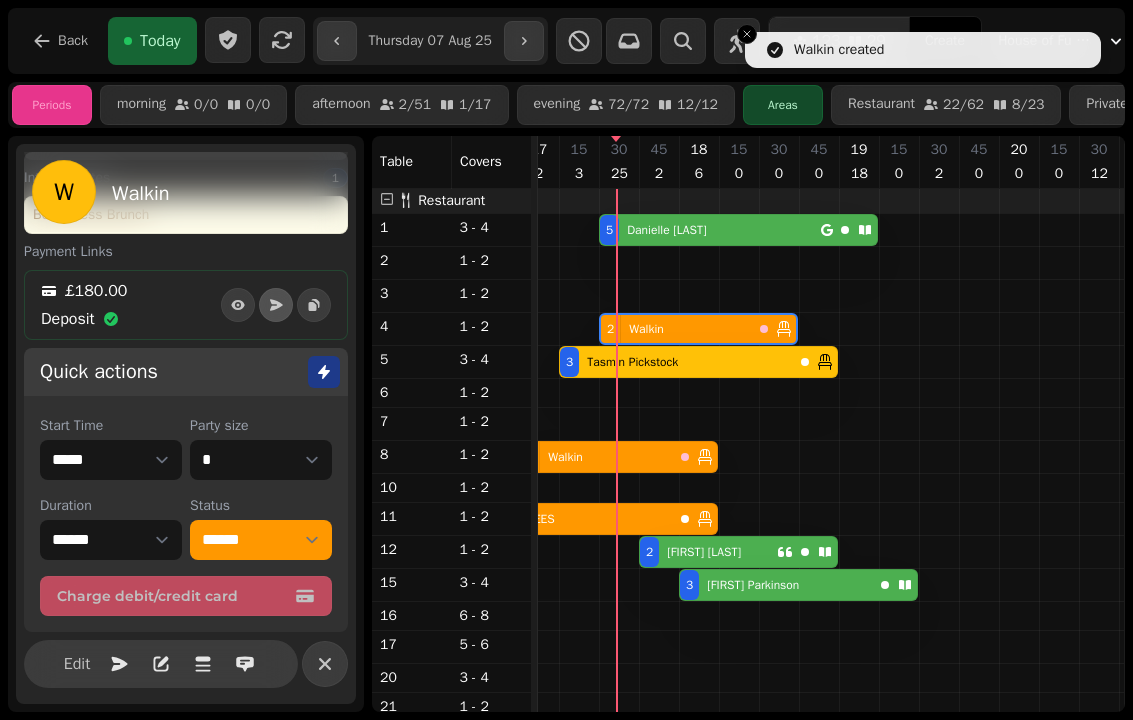 scroll, scrollTop: 84, scrollLeft: 0, axis: vertical 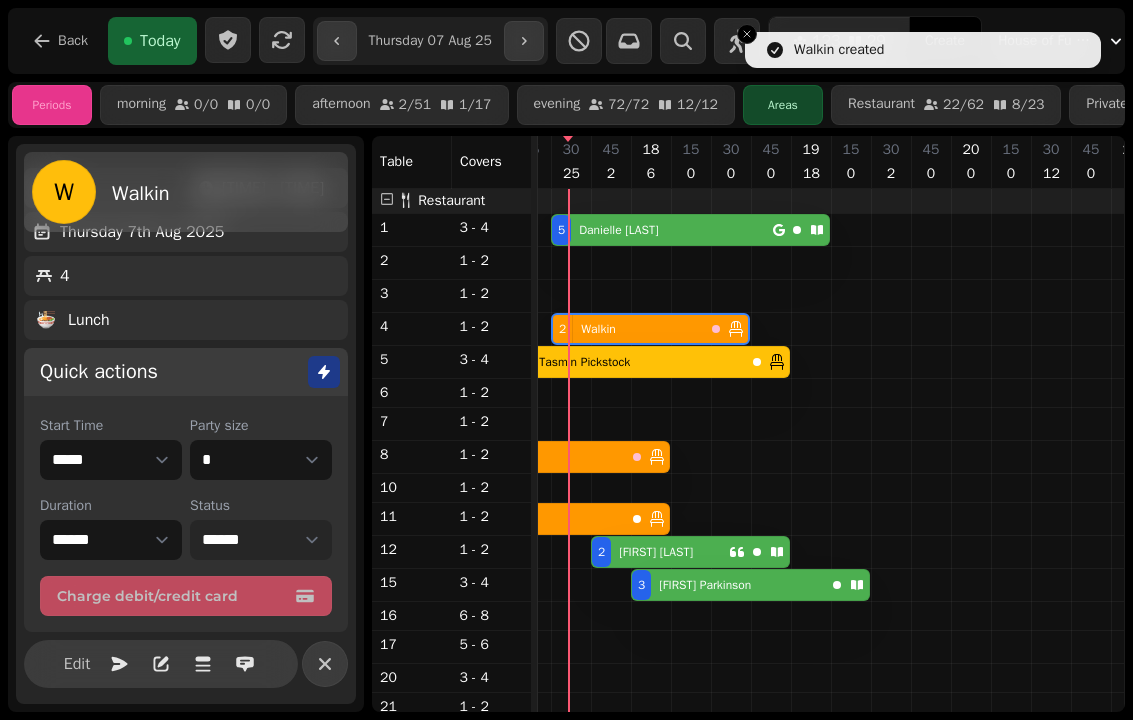 click on "**********" at bounding box center [261, 540] 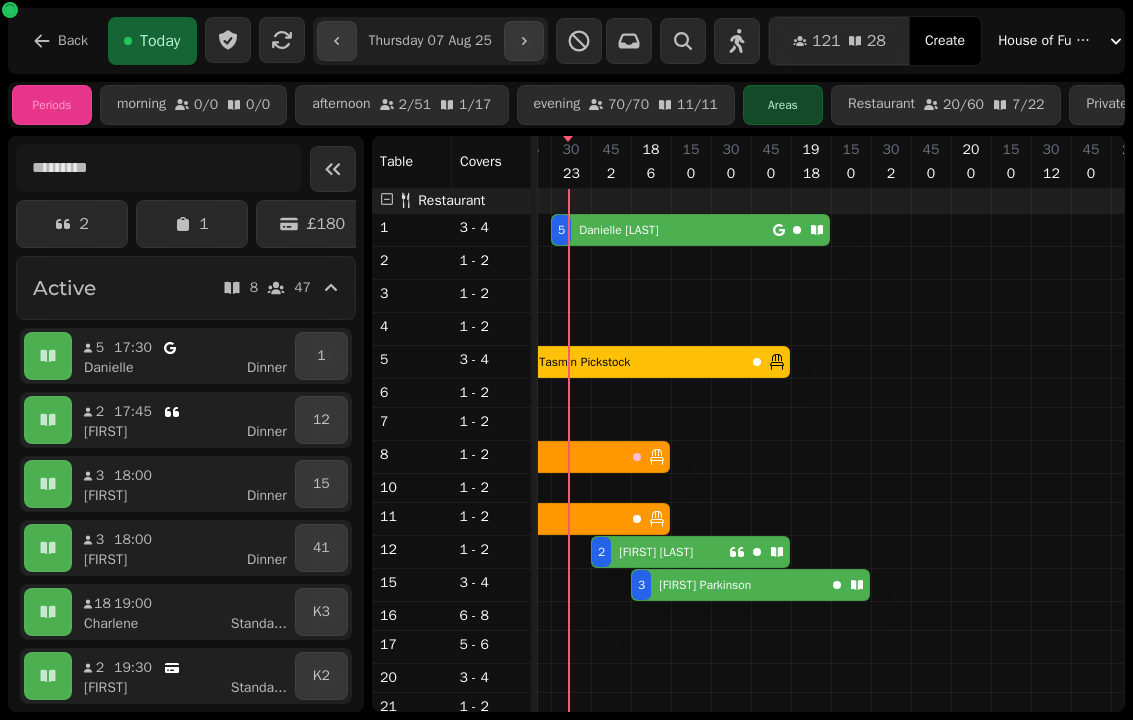 select on "*" 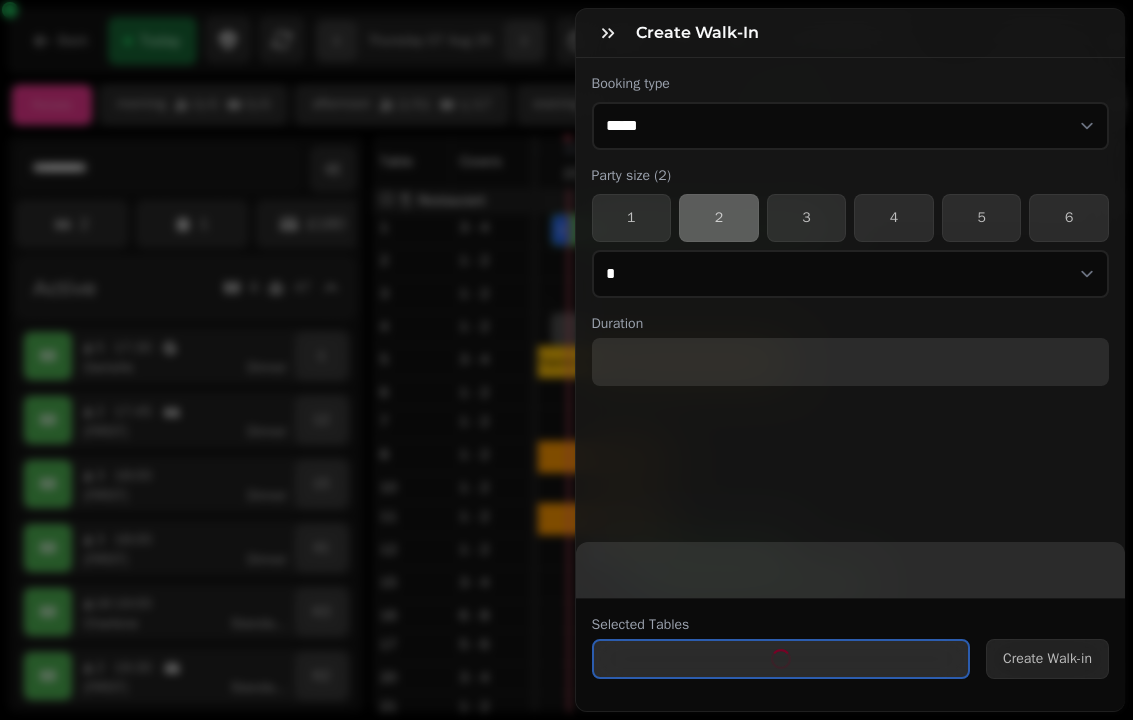 select on "****" 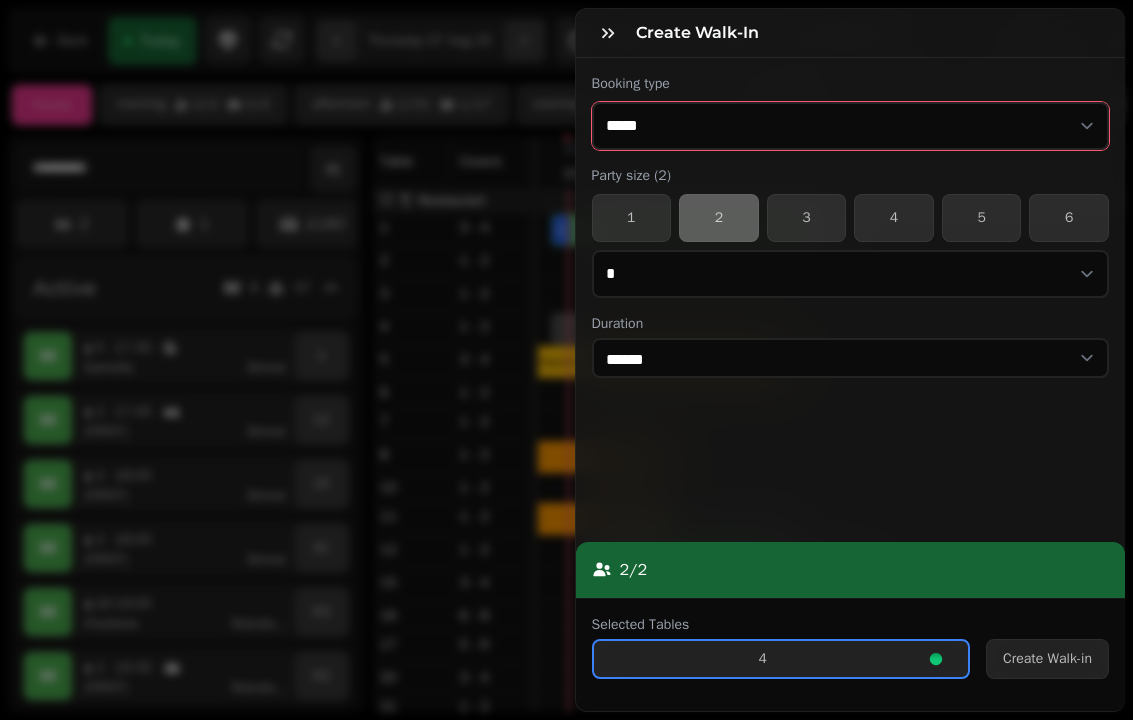 click on "**********" at bounding box center (851, 126) 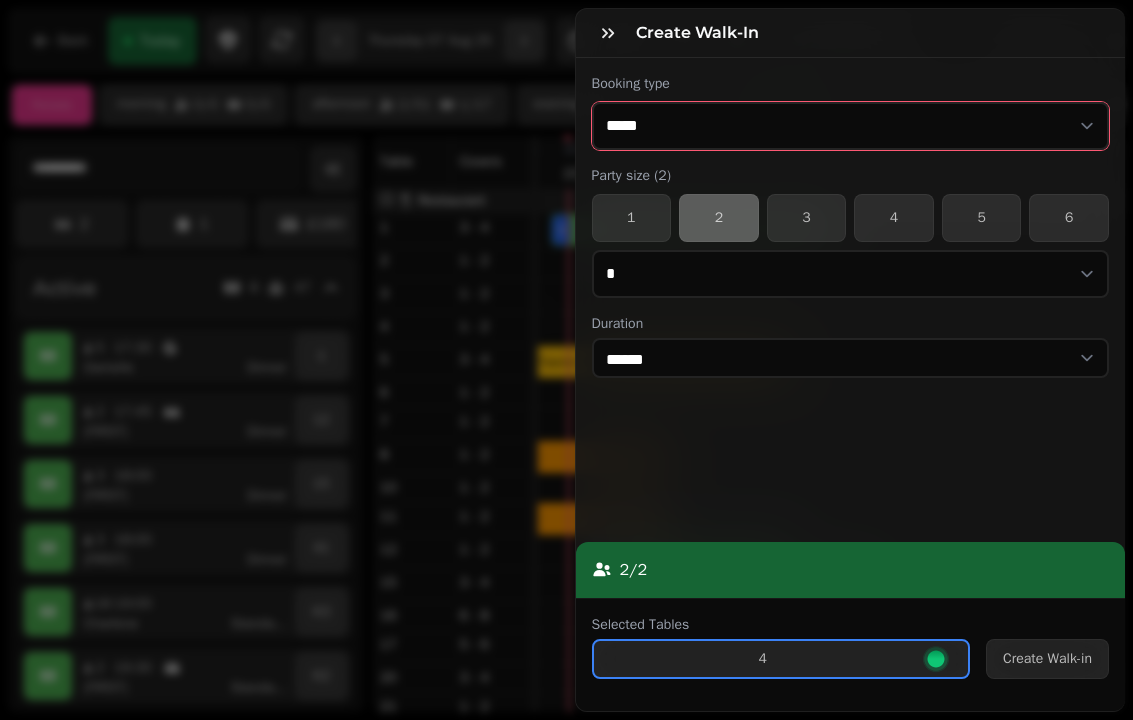 select on "**********" 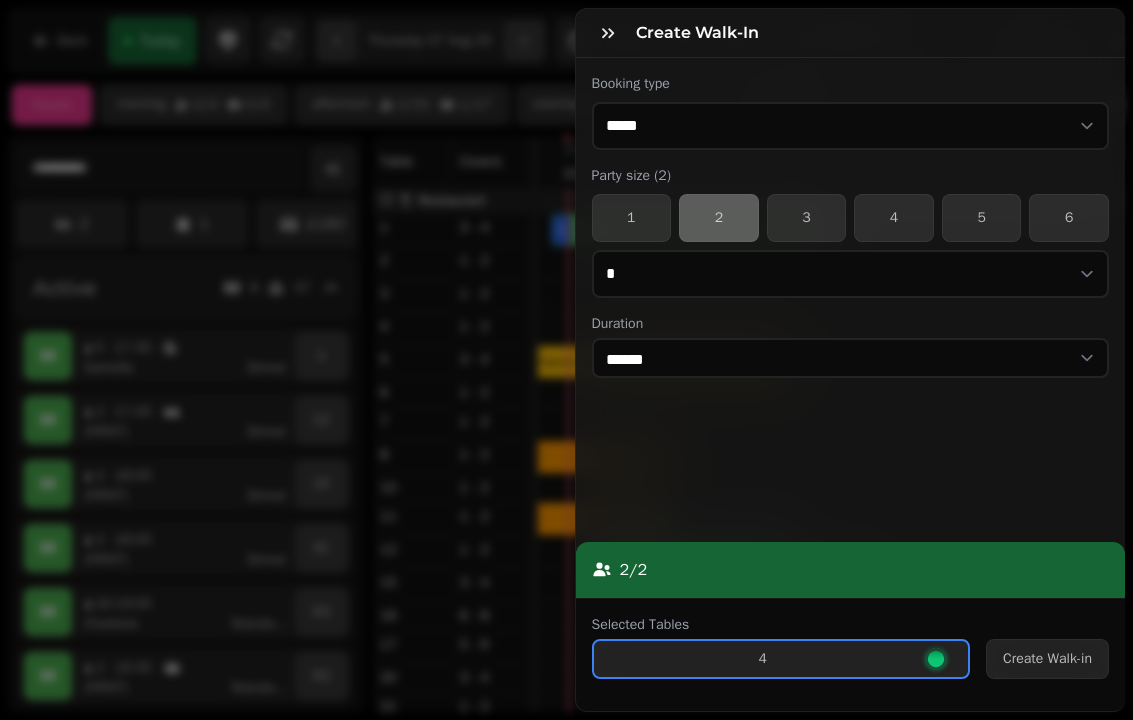 click on "Create Walk-in" at bounding box center (1047, 659) 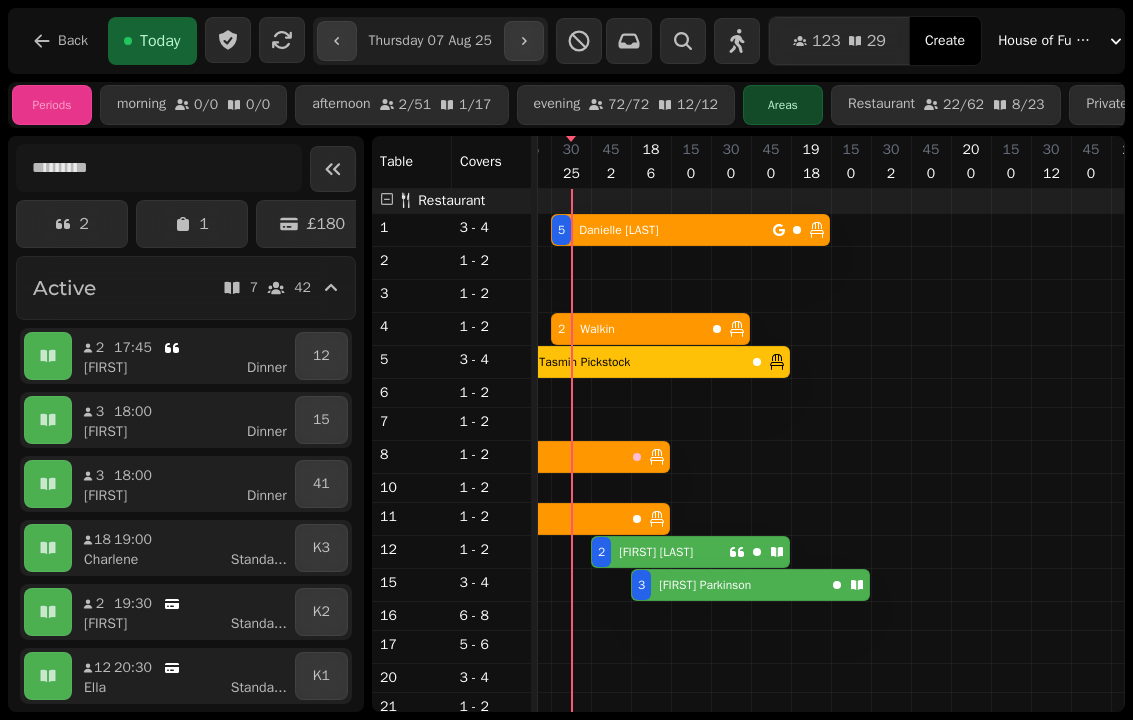 scroll, scrollTop: 176, scrollLeft: 919, axis: both 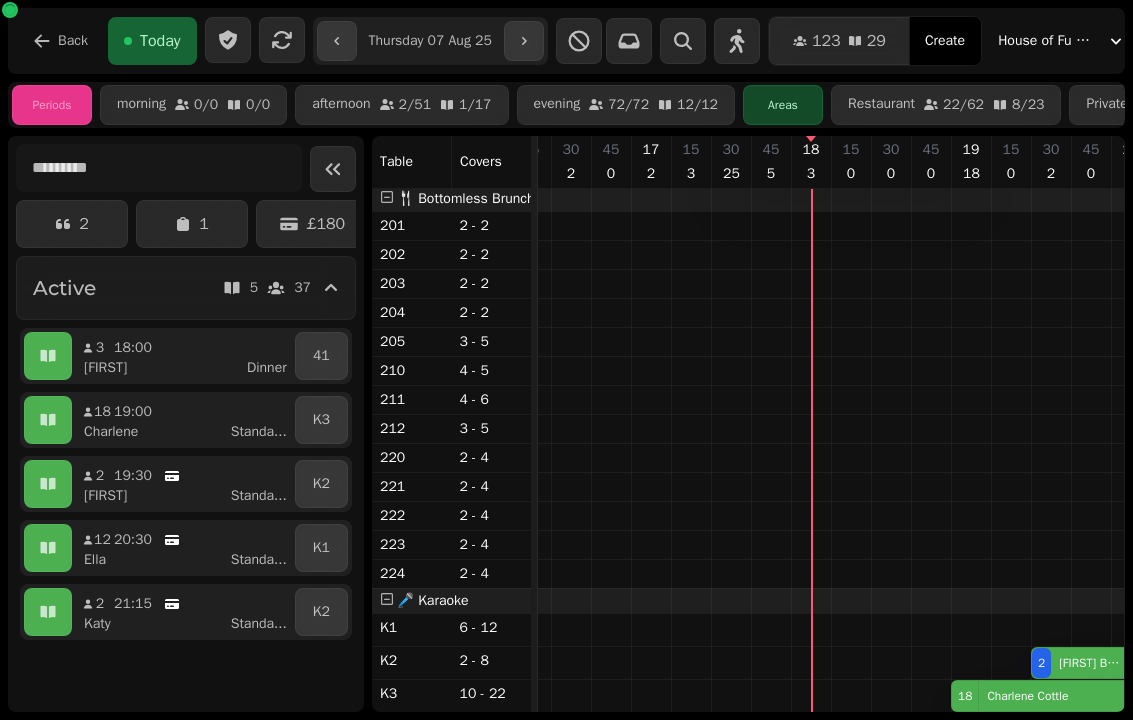 select on "**********" 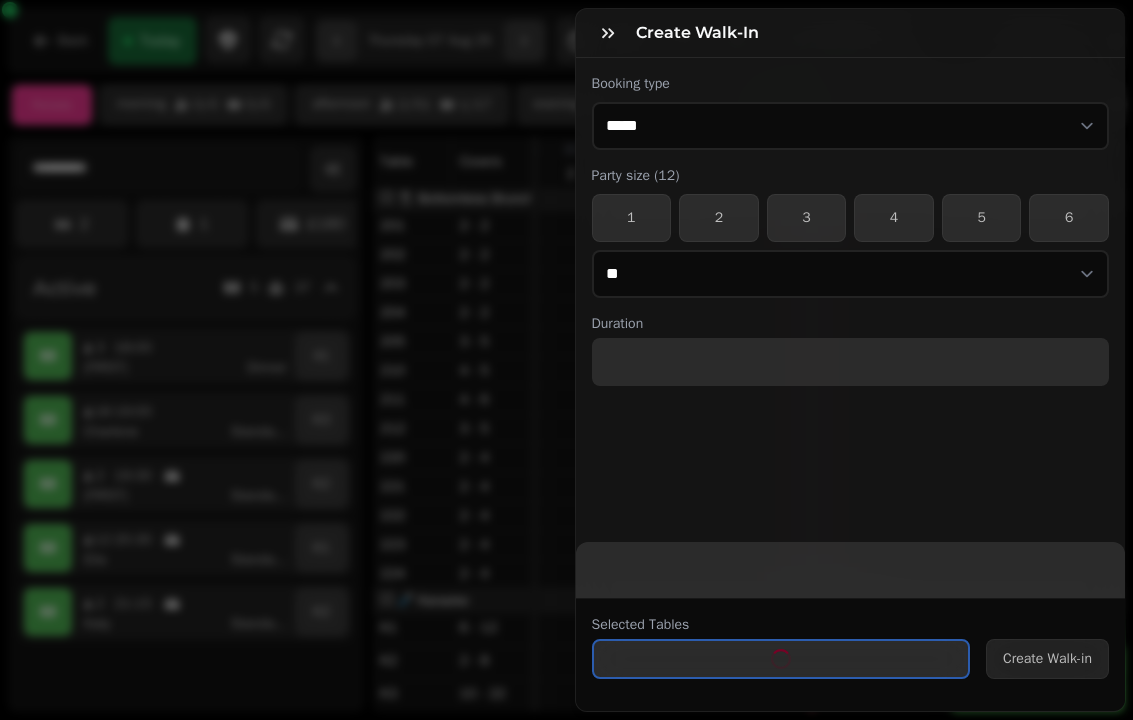 select on "****" 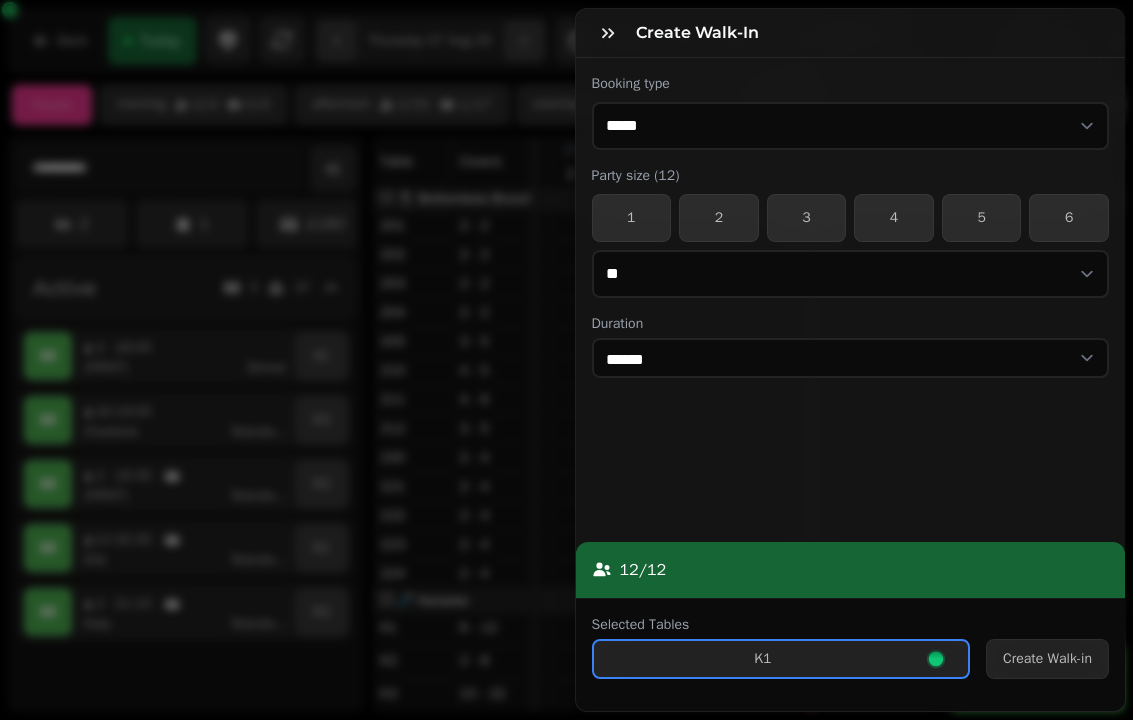 click on "5" at bounding box center [982, 218] 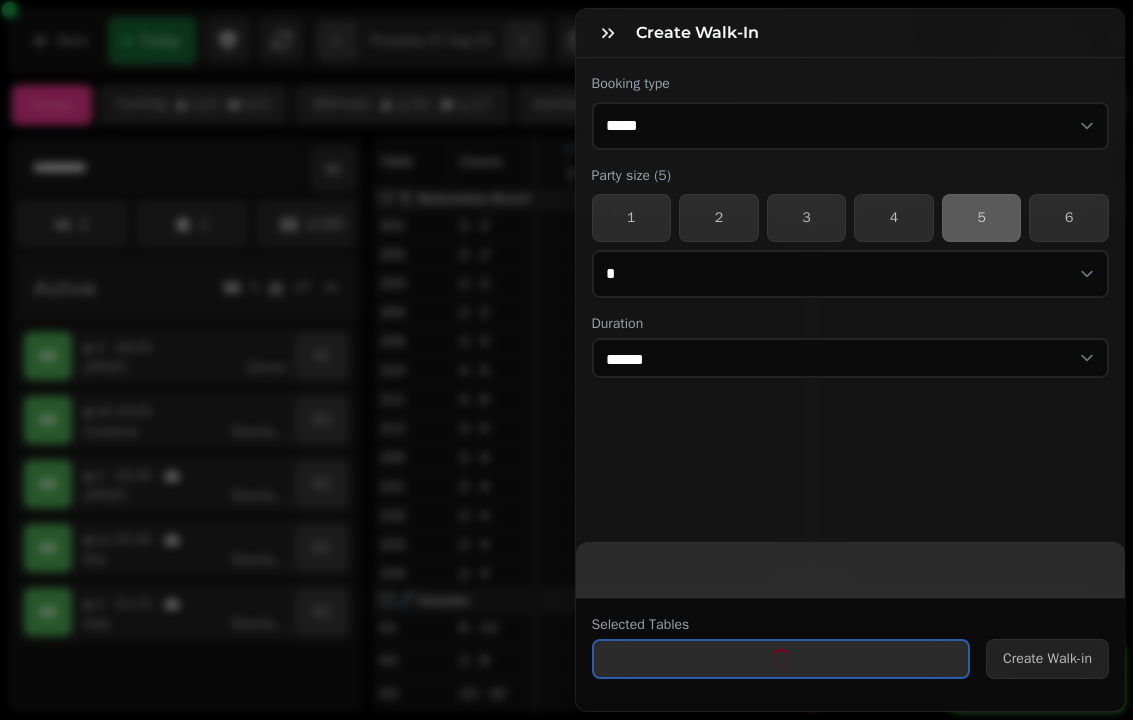select on "****" 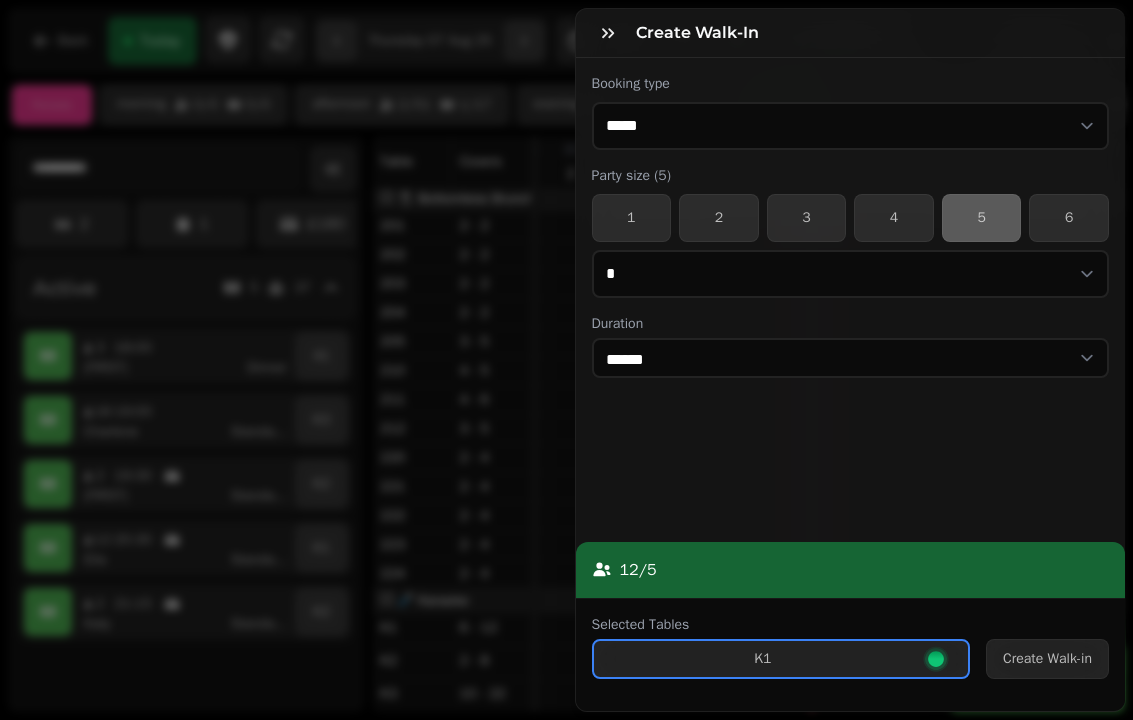 click on "Create Walk-in" at bounding box center [1047, 659] 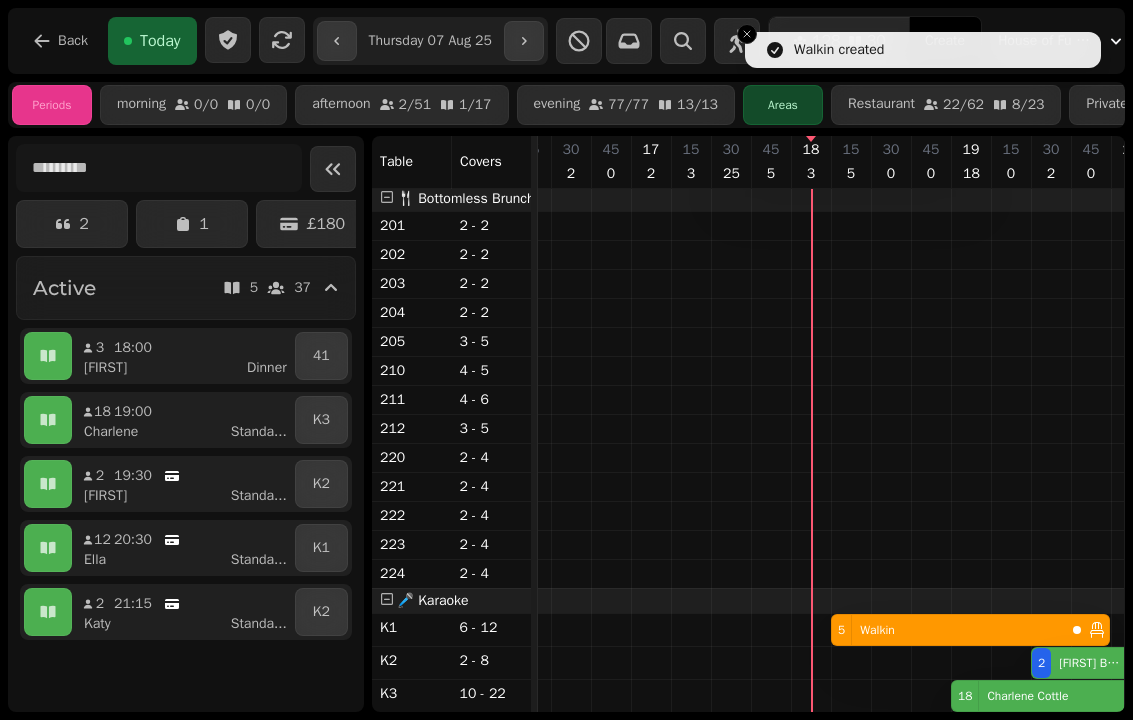 scroll, scrollTop: 905, scrollLeft: 778, axis: both 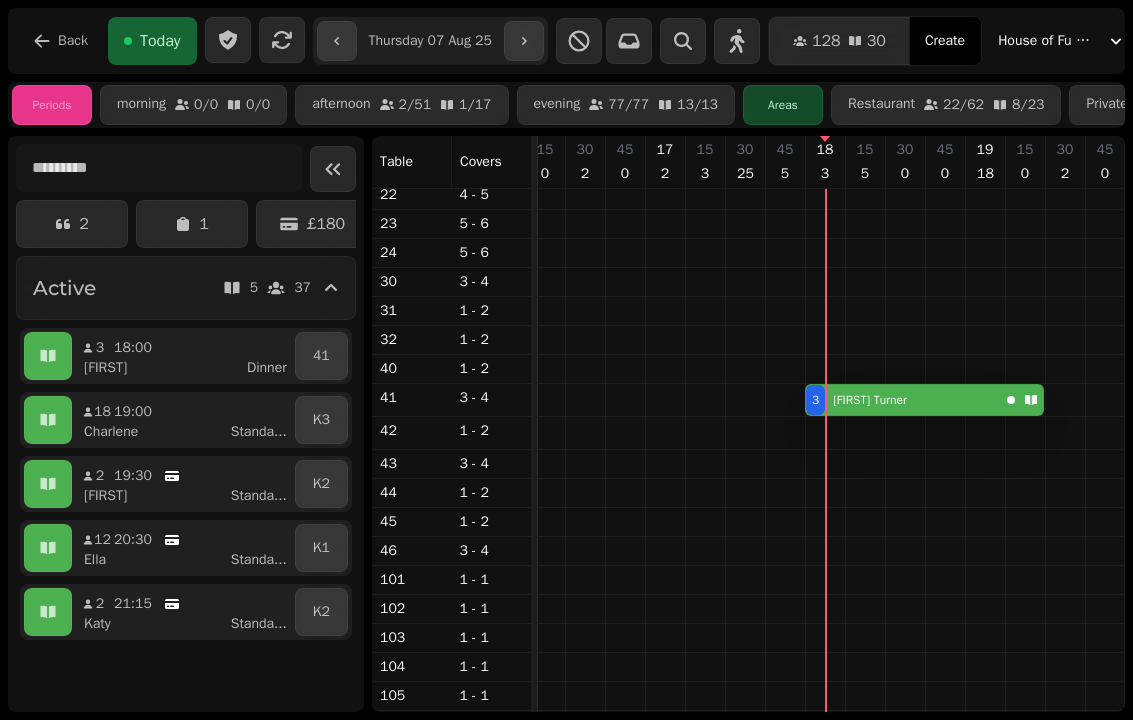 click at bounding box center [905, 518] 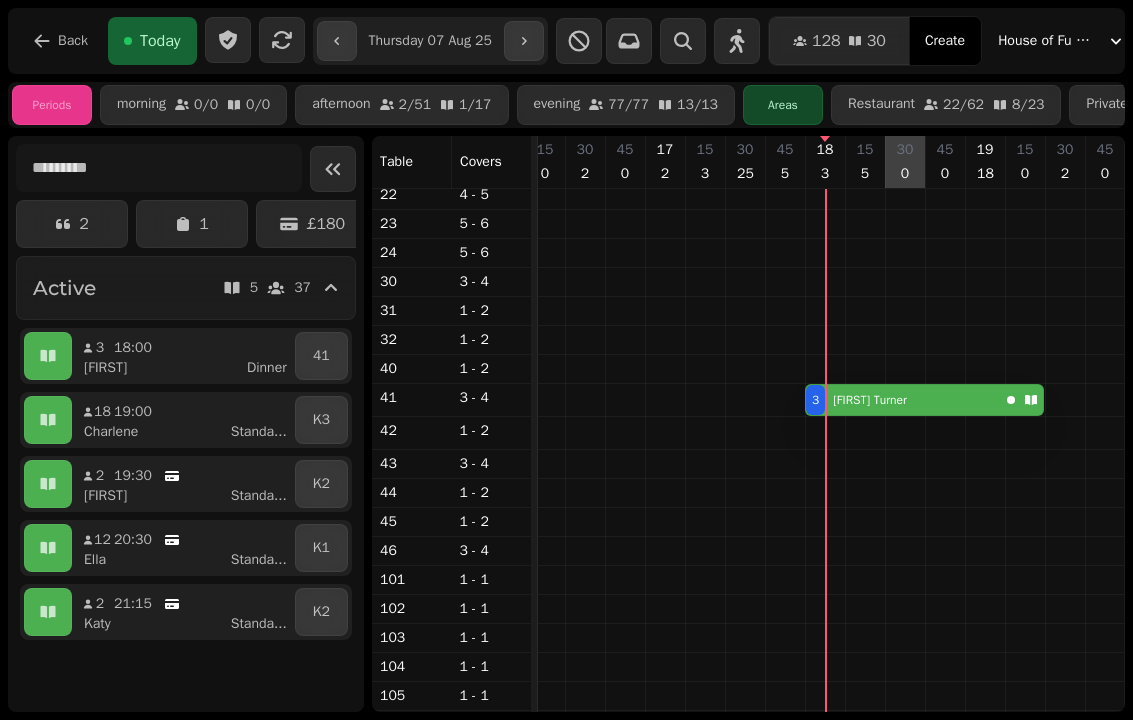 click on "[NUMBER] [STREET] [FIRST] [LAST]" at bounding box center [902, 400] 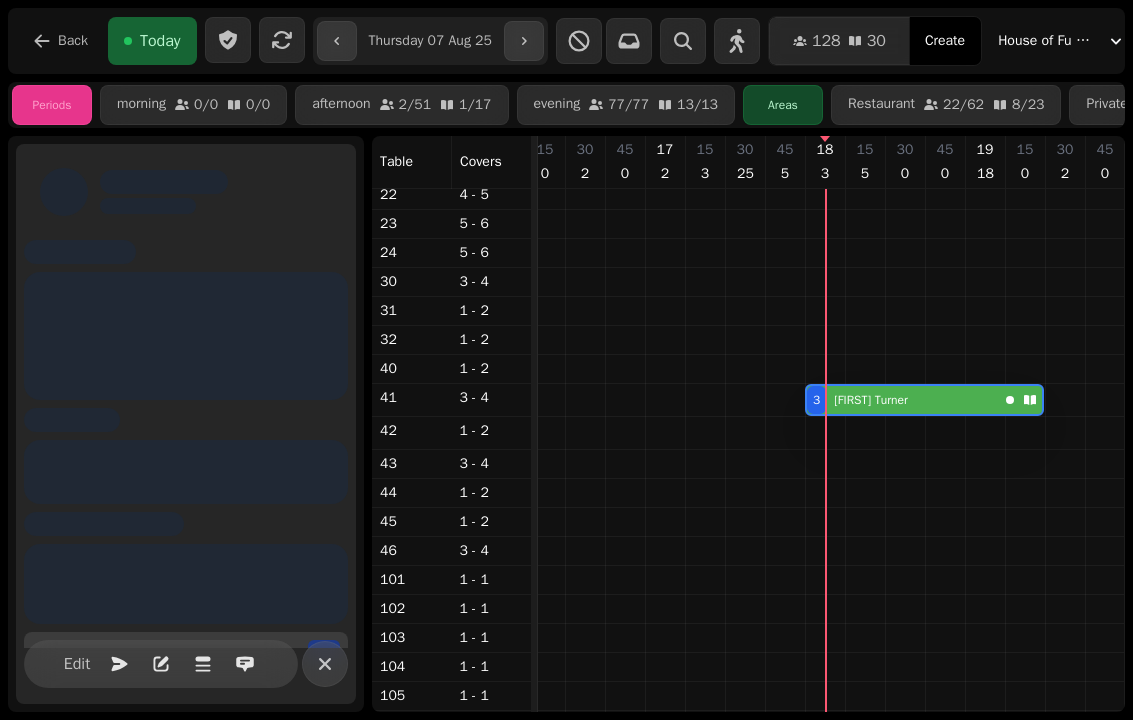 scroll, scrollTop: 0, scrollLeft: 1027, axis: horizontal 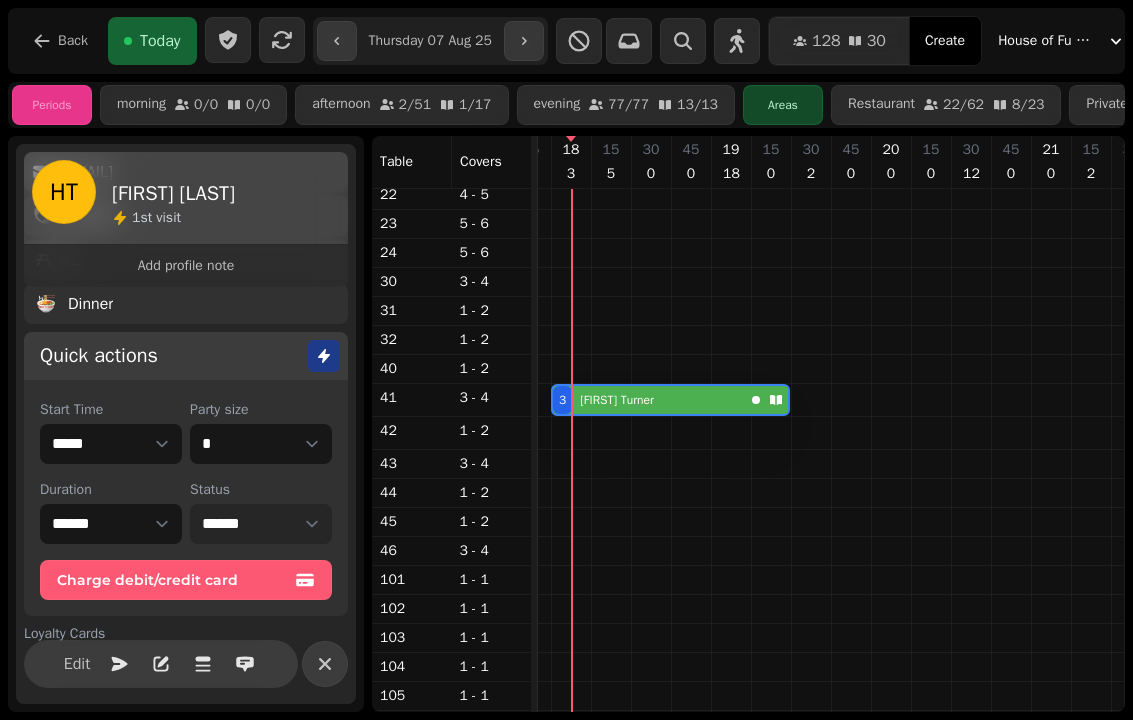 click on "**********" at bounding box center [261, 524] 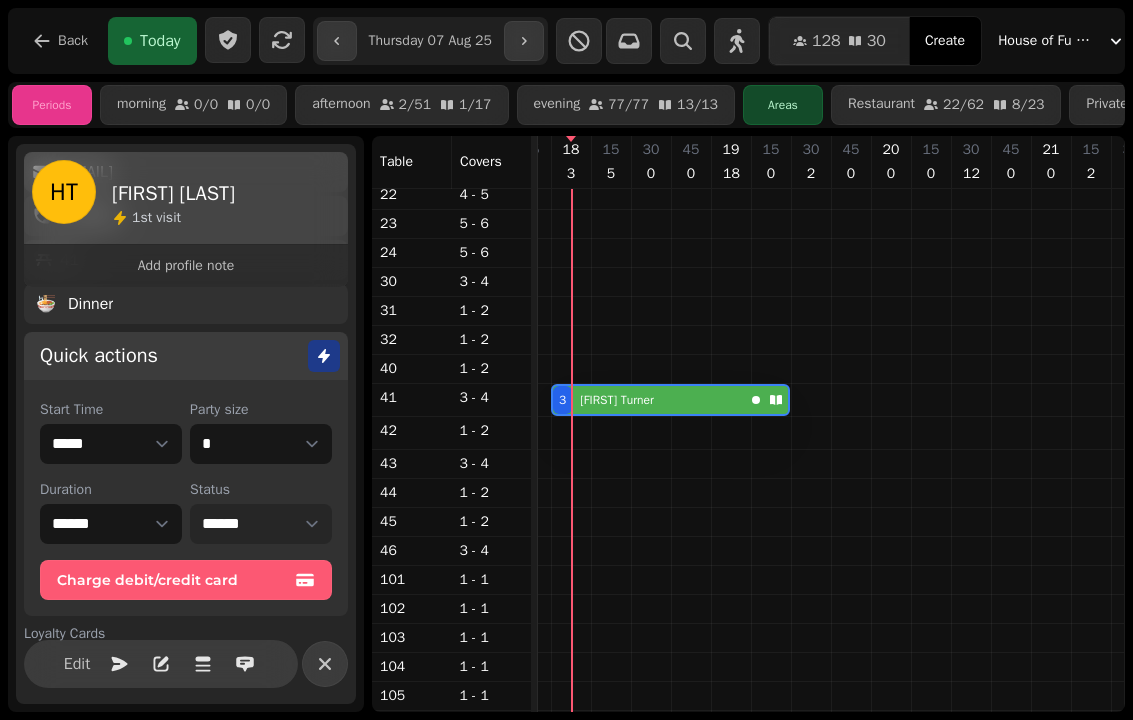 select on "******" 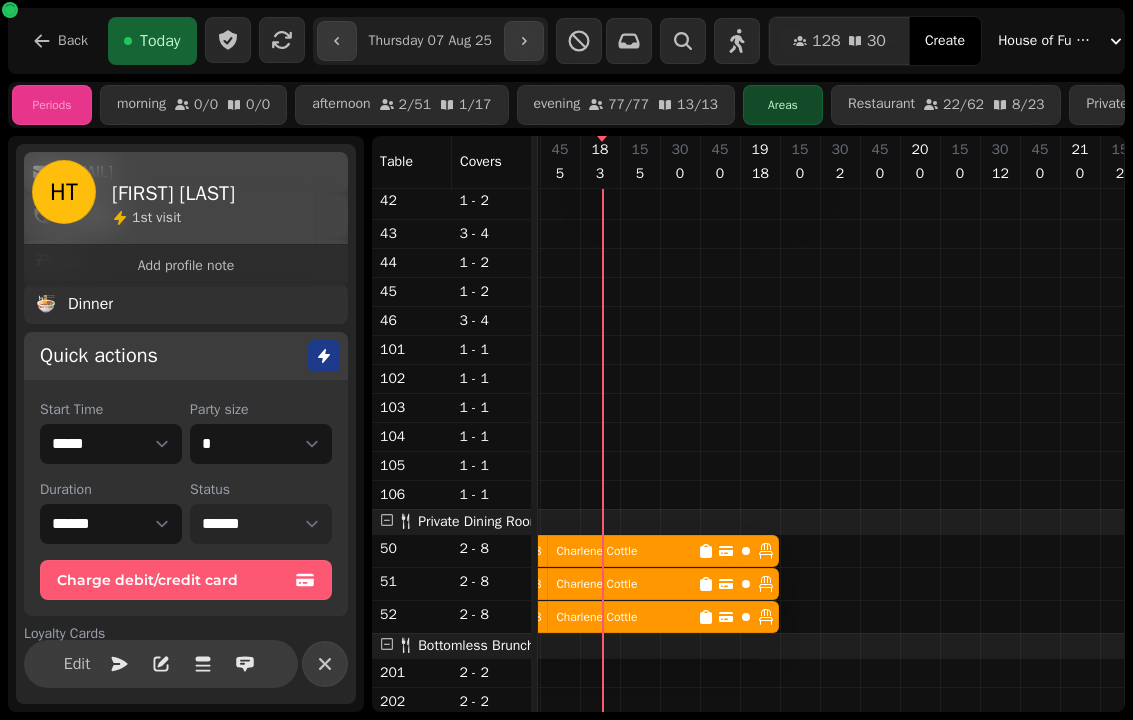 scroll, scrollTop: 1231, scrollLeft: 876, axis: both 